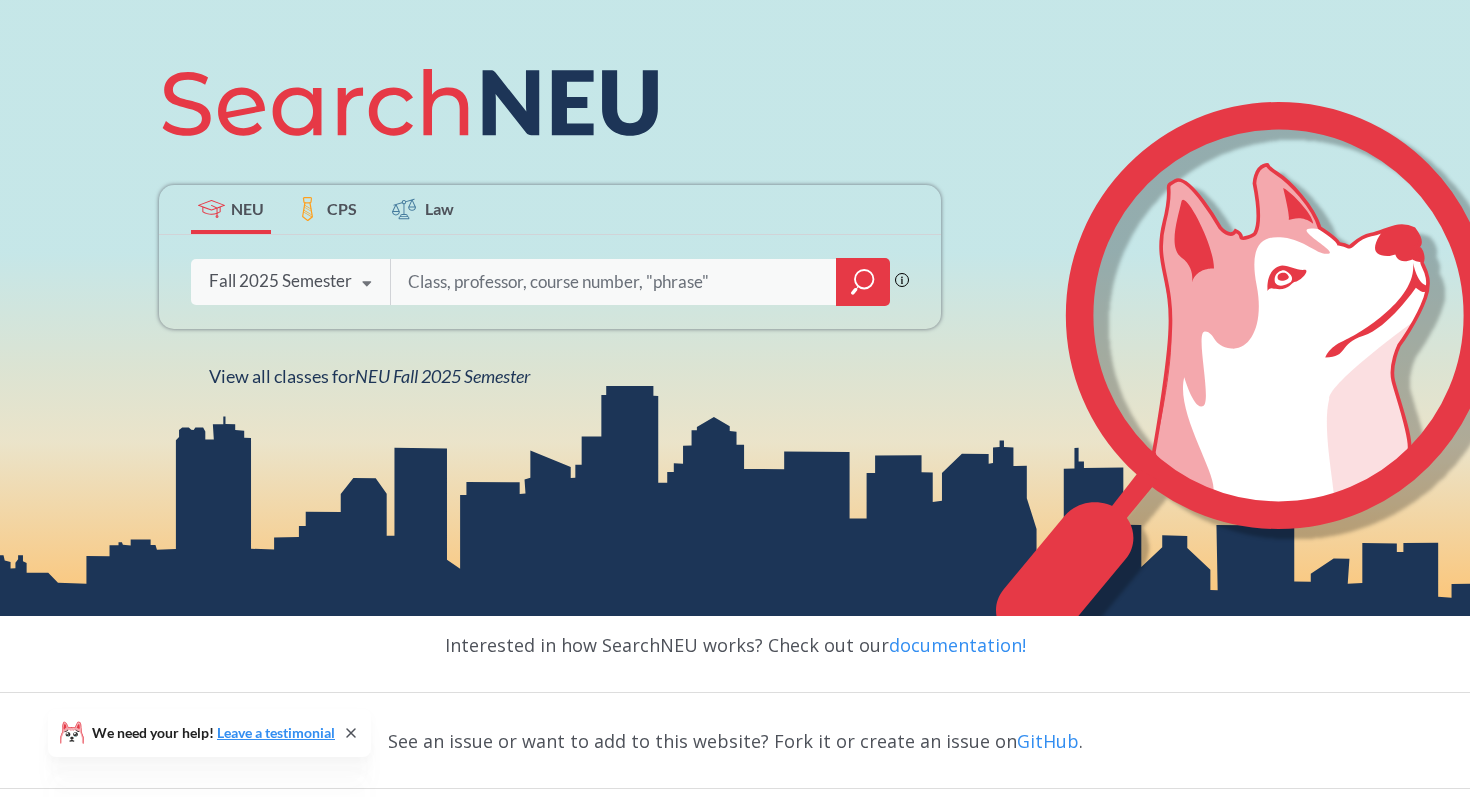 scroll, scrollTop: 270, scrollLeft: 0, axis: vertical 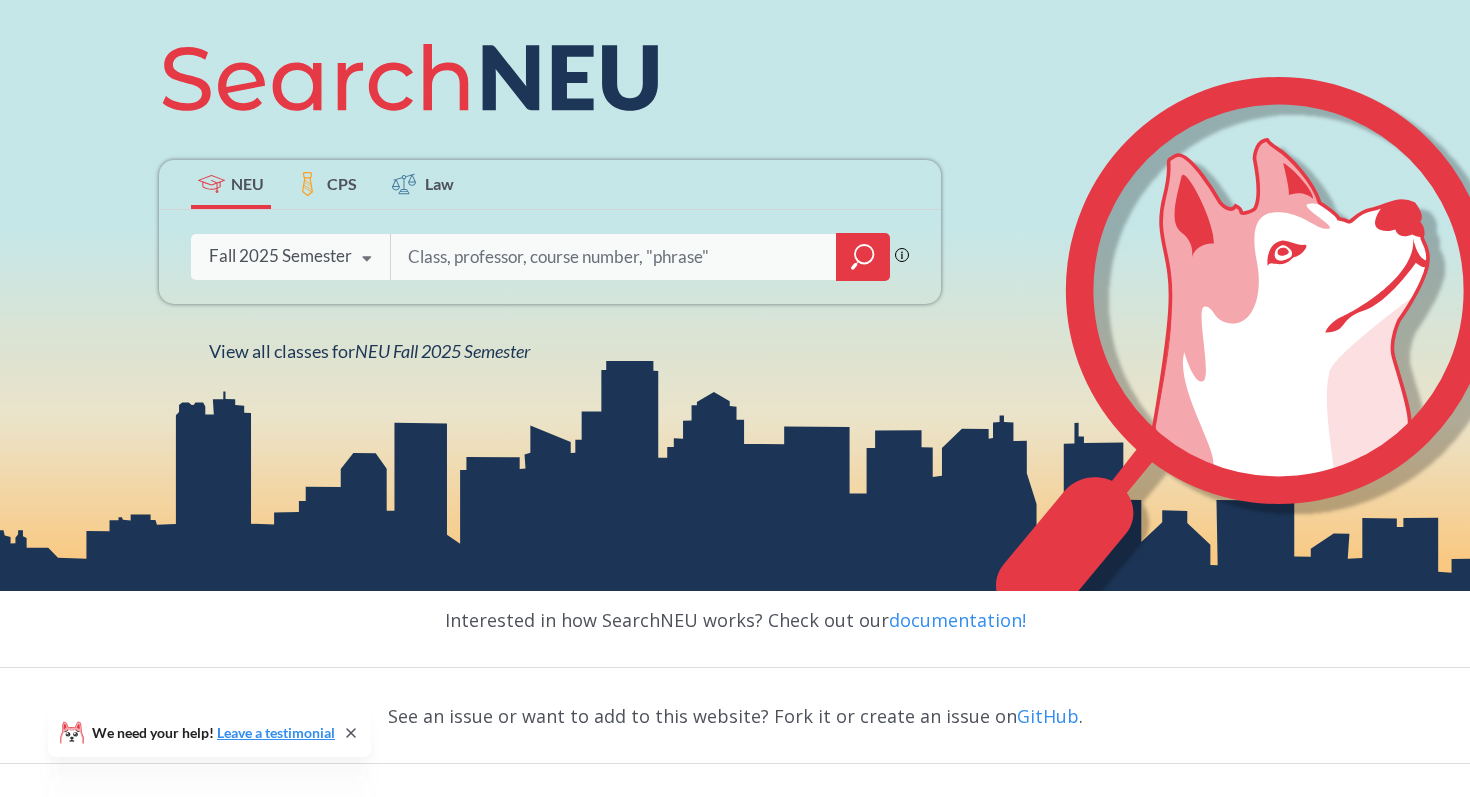 click at bounding box center [614, 257] 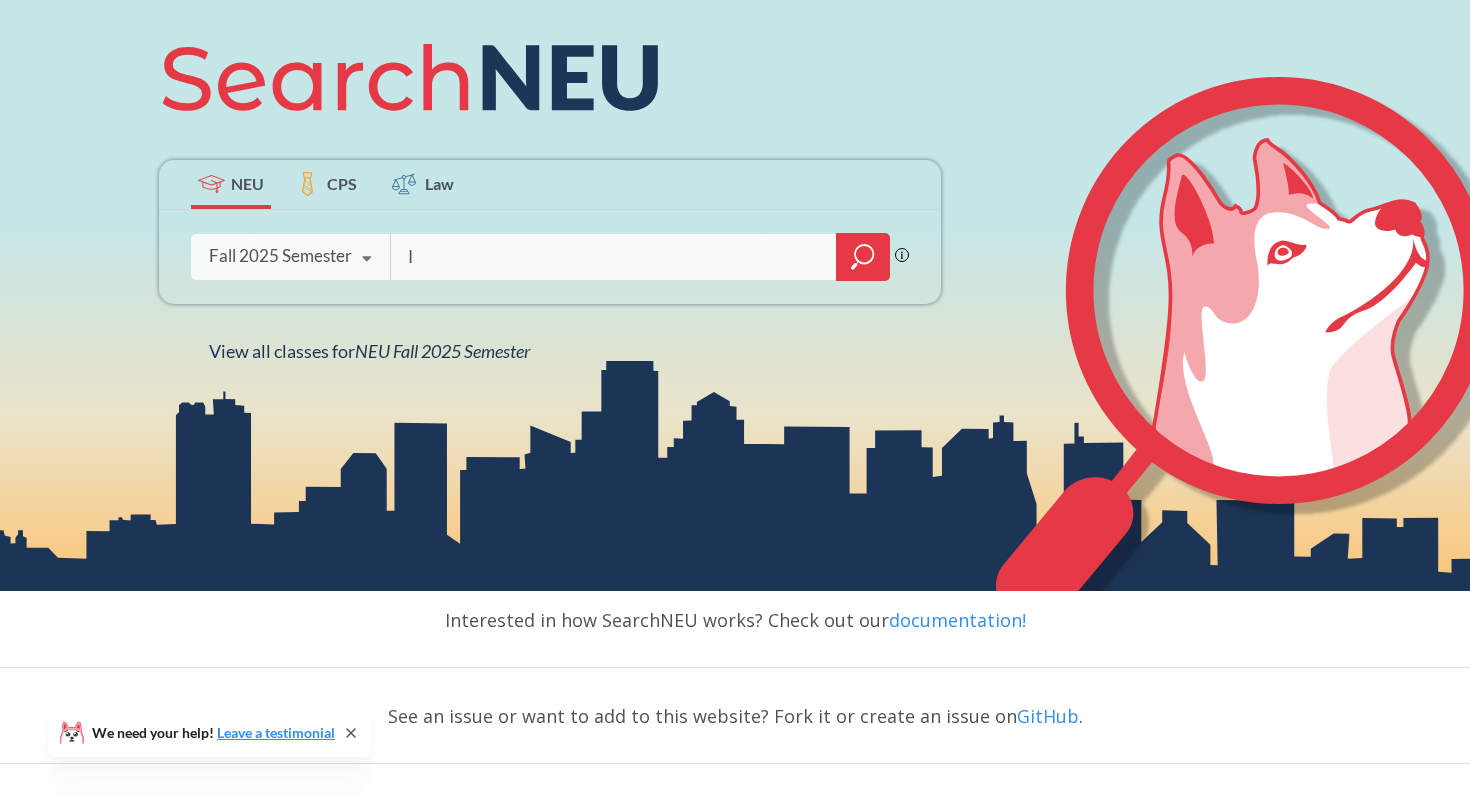 type on "IC" 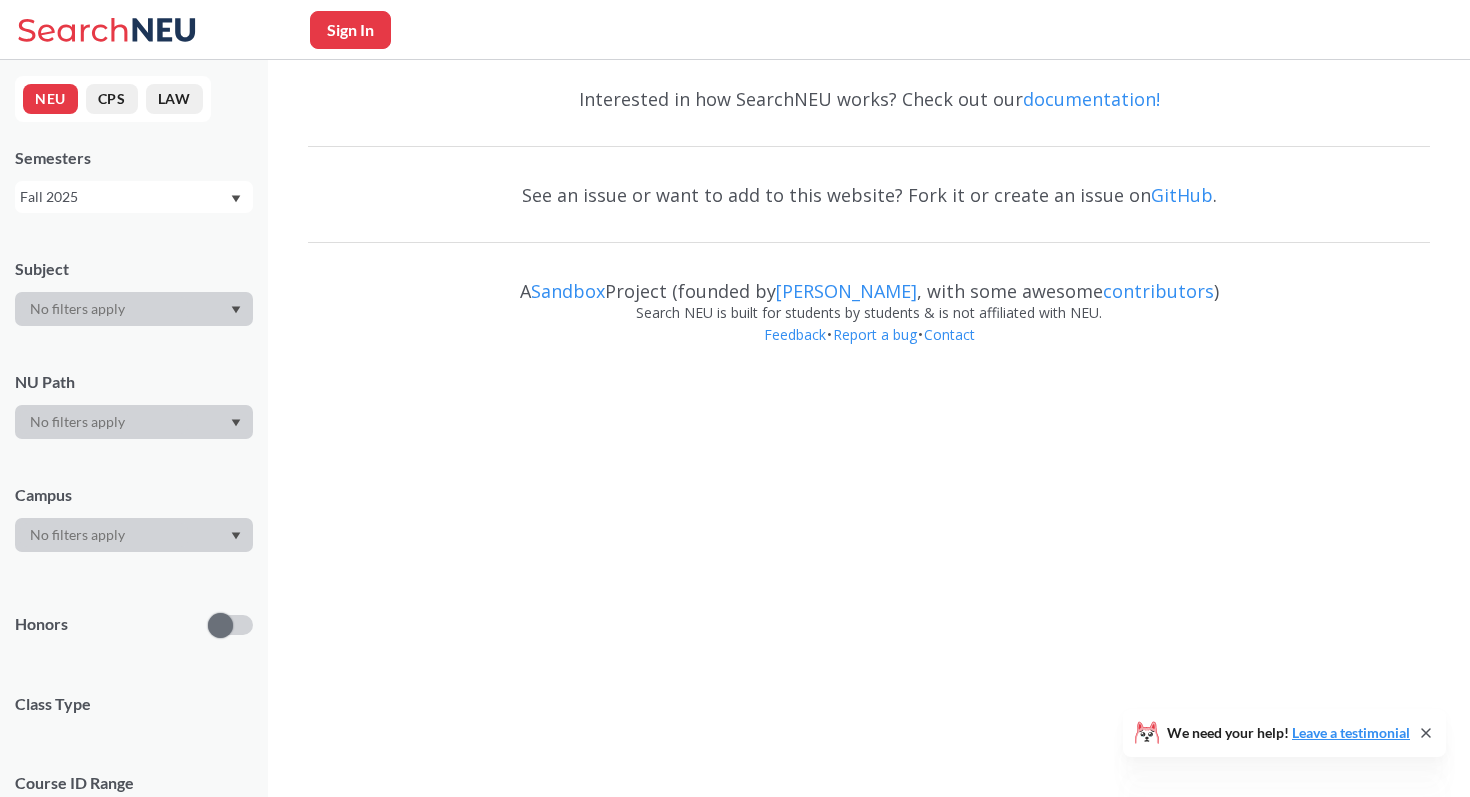 scroll, scrollTop: 0, scrollLeft: 0, axis: both 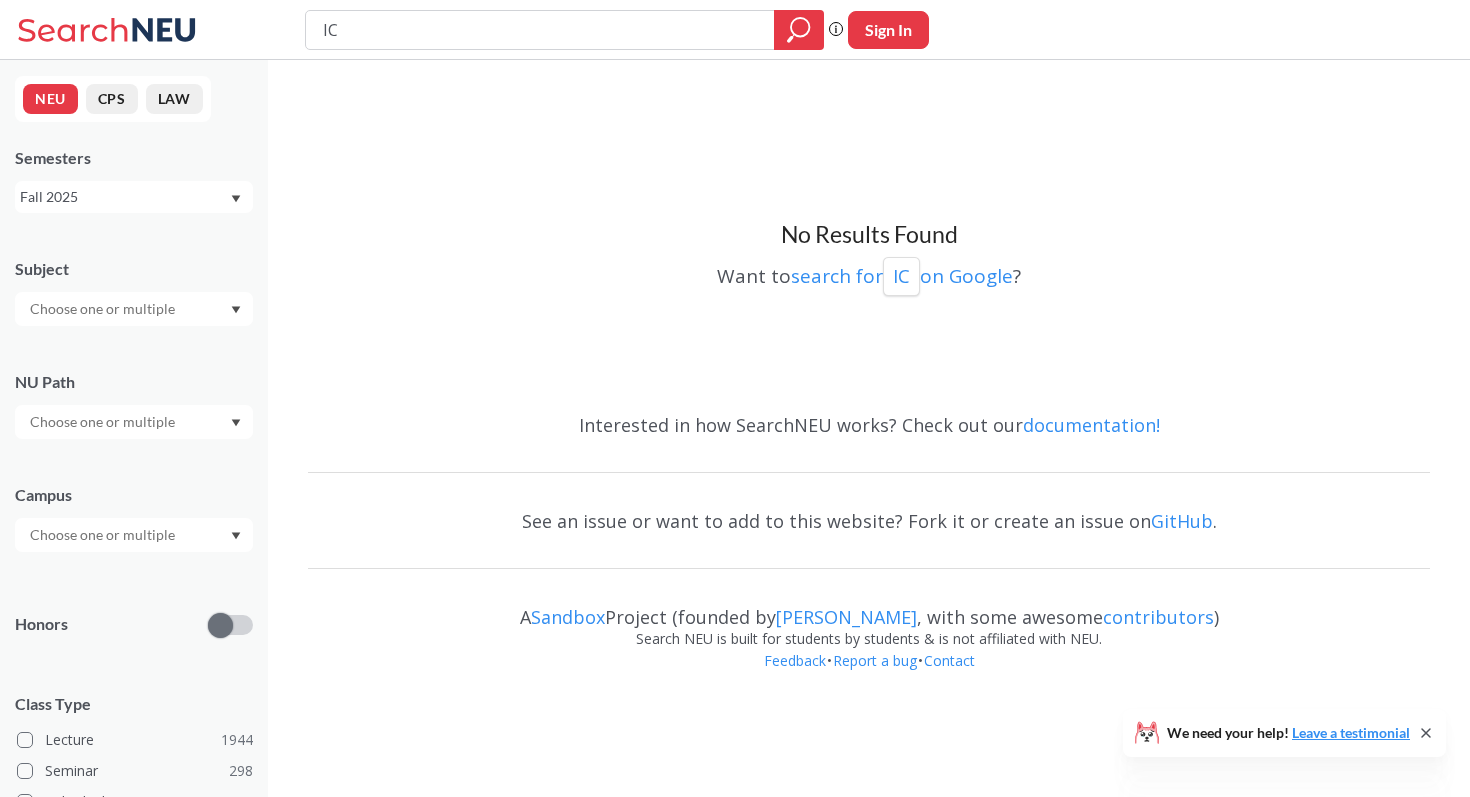 click on "IC" at bounding box center [564, 30] 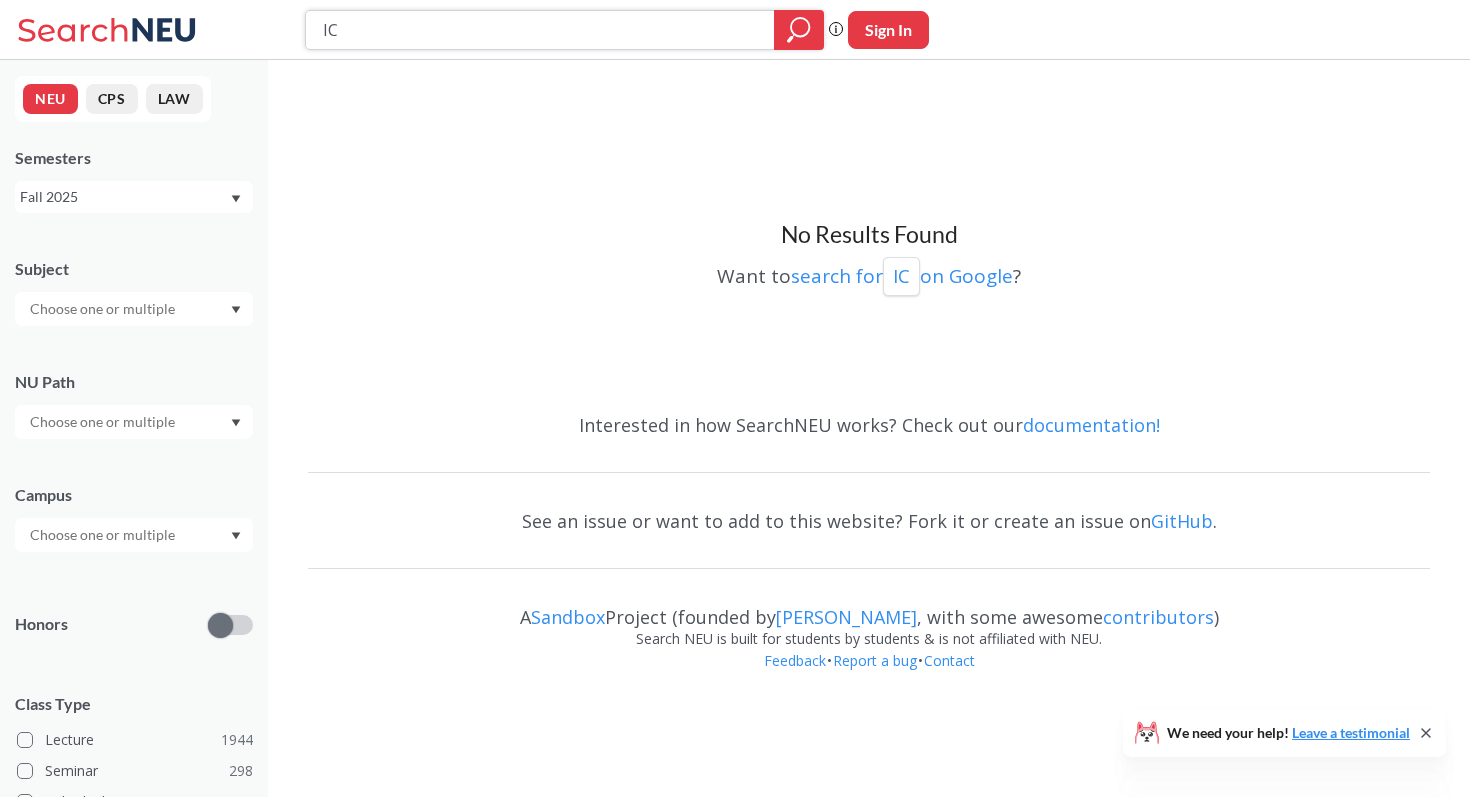 click on "IC" at bounding box center [540, 30] 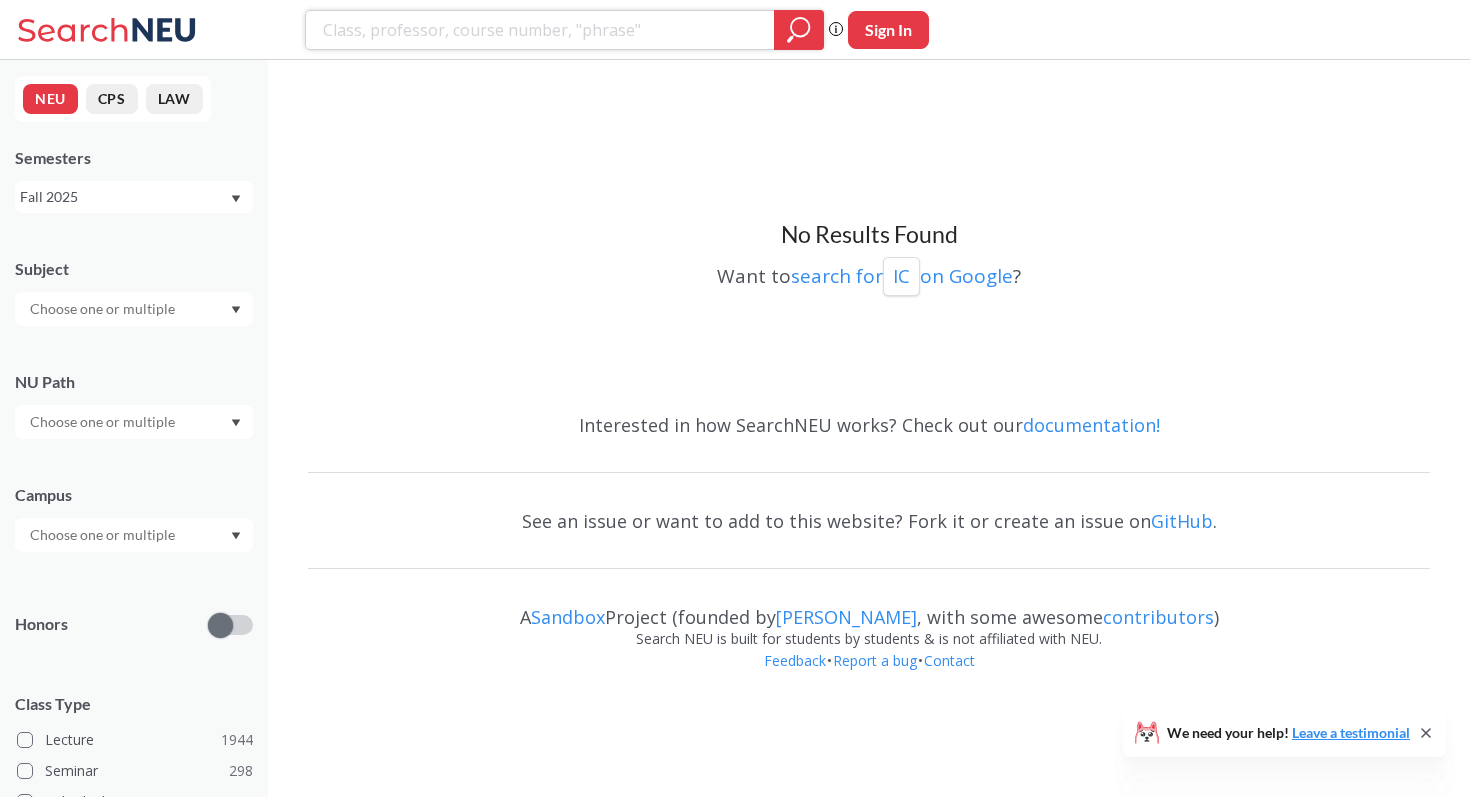 type 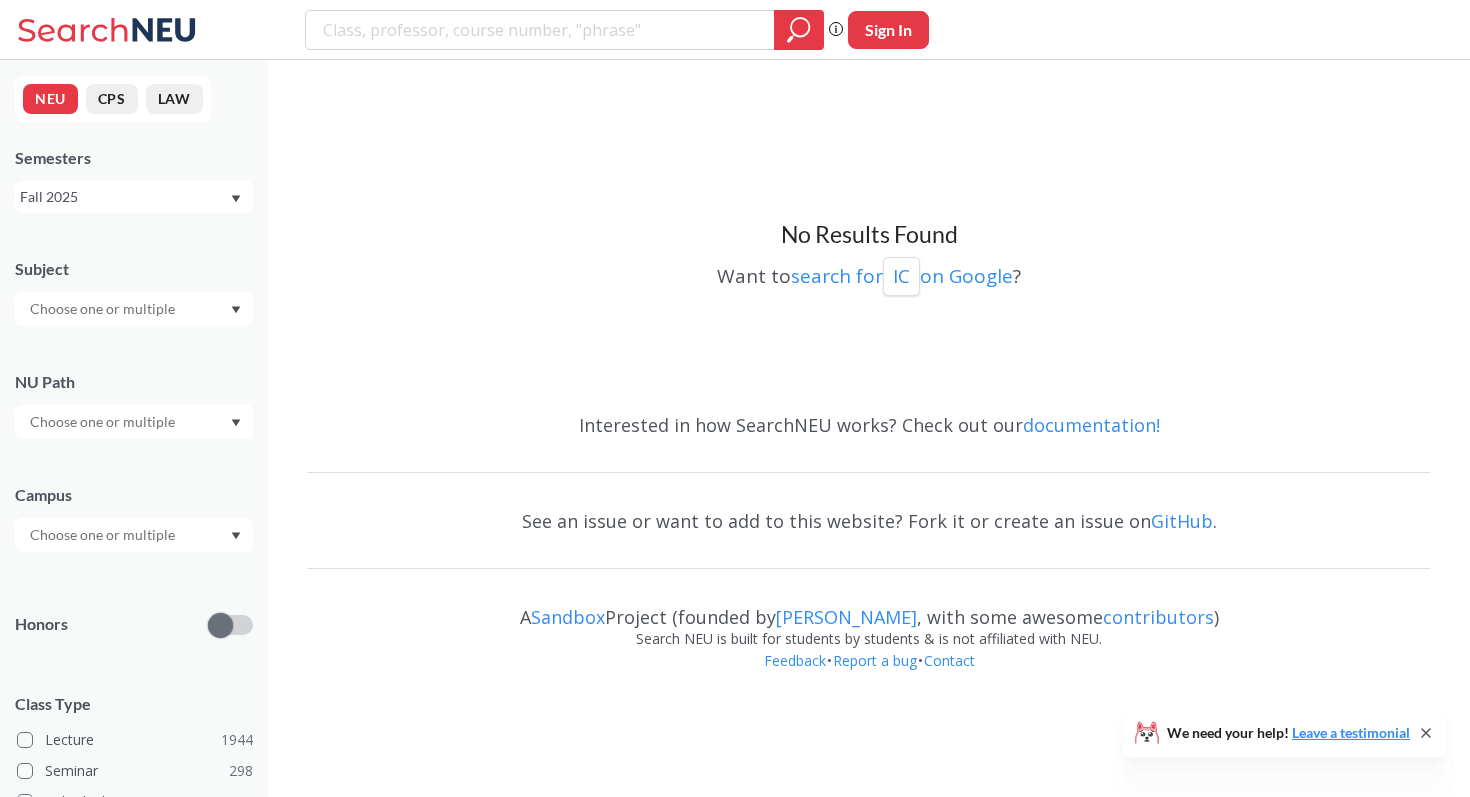 click at bounding box center (104, 422) 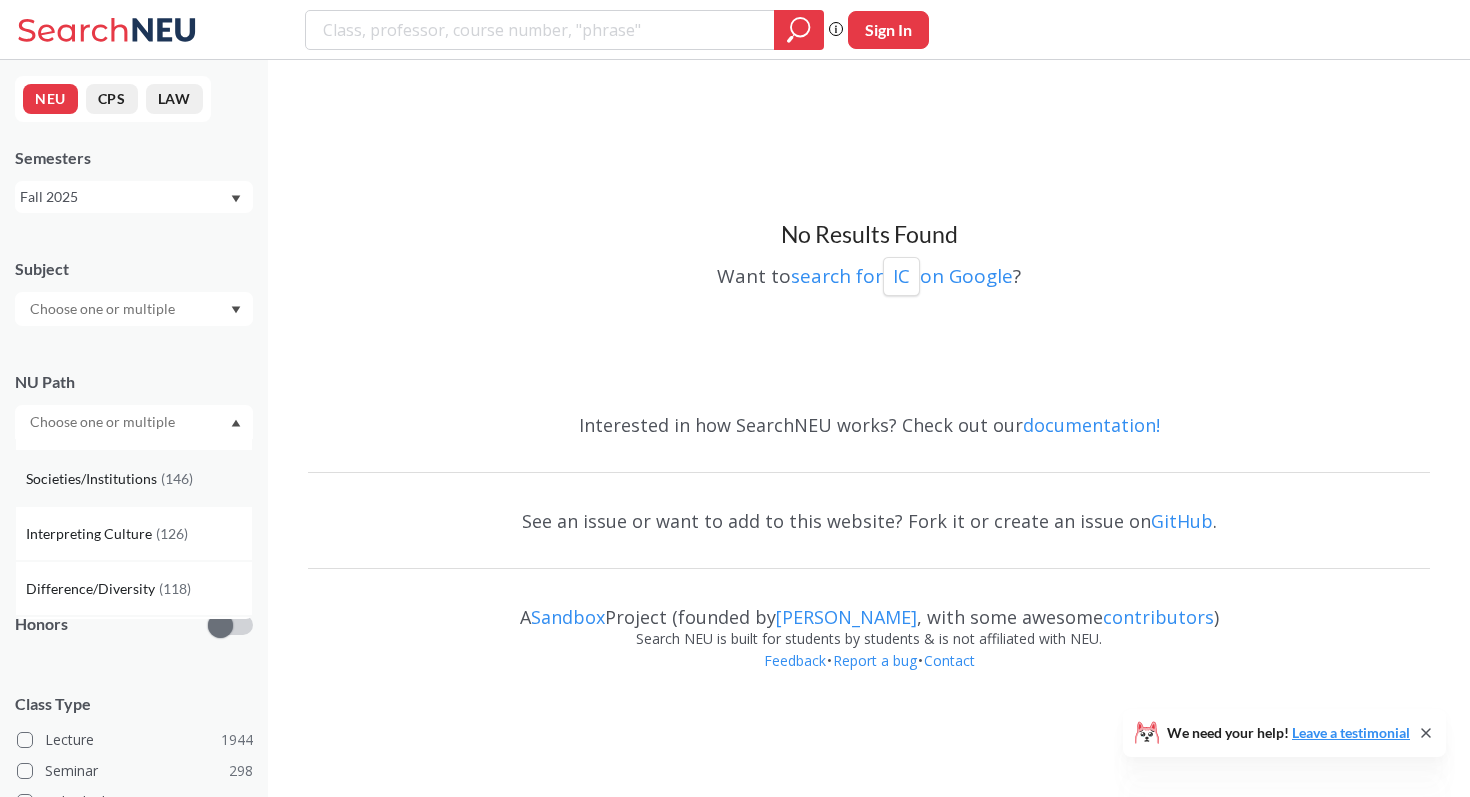scroll, scrollTop: 49, scrollLeft: 0, axis: vertical 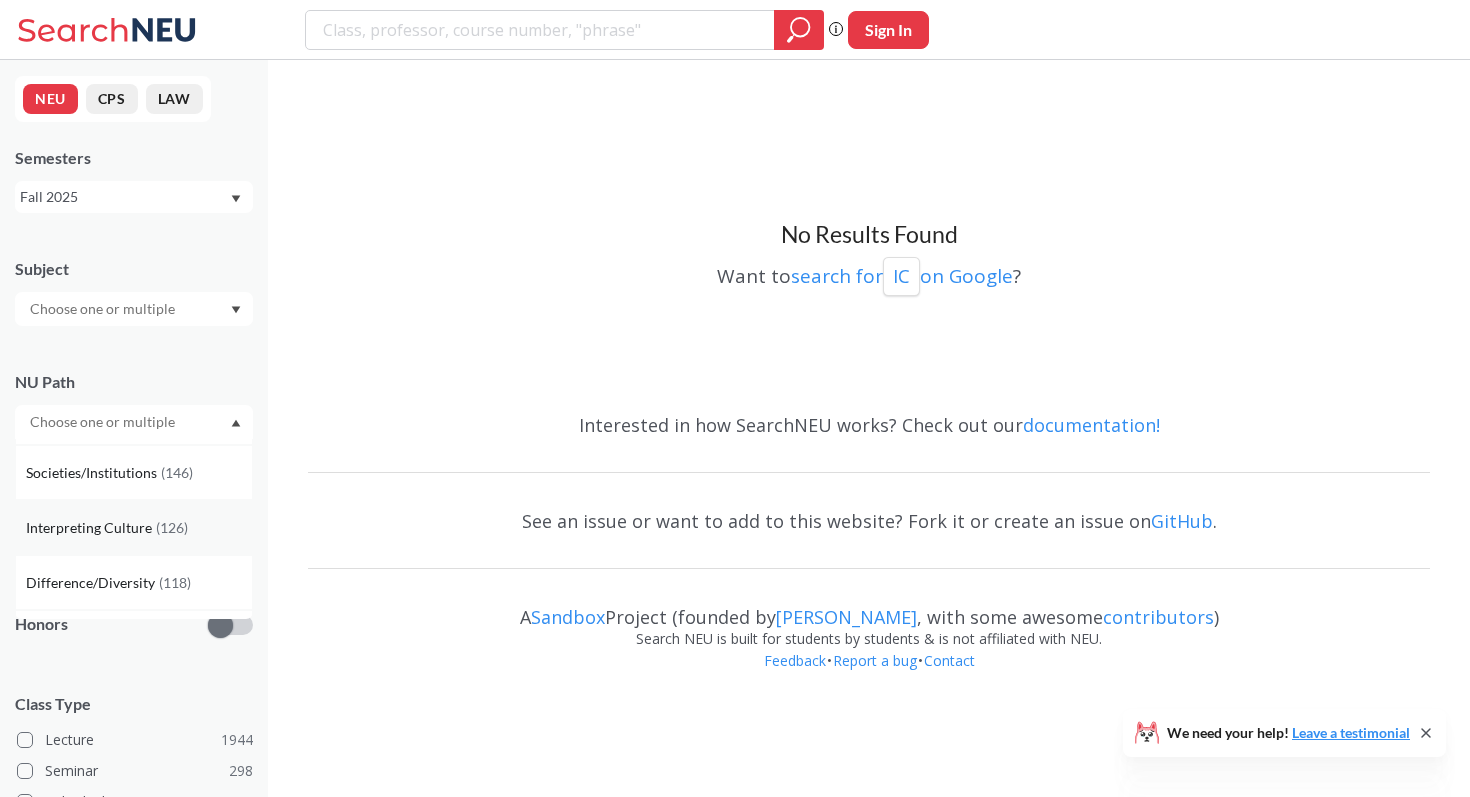 click on "Interpreting Culture ( 126 )" at bounding box center (139, 528) 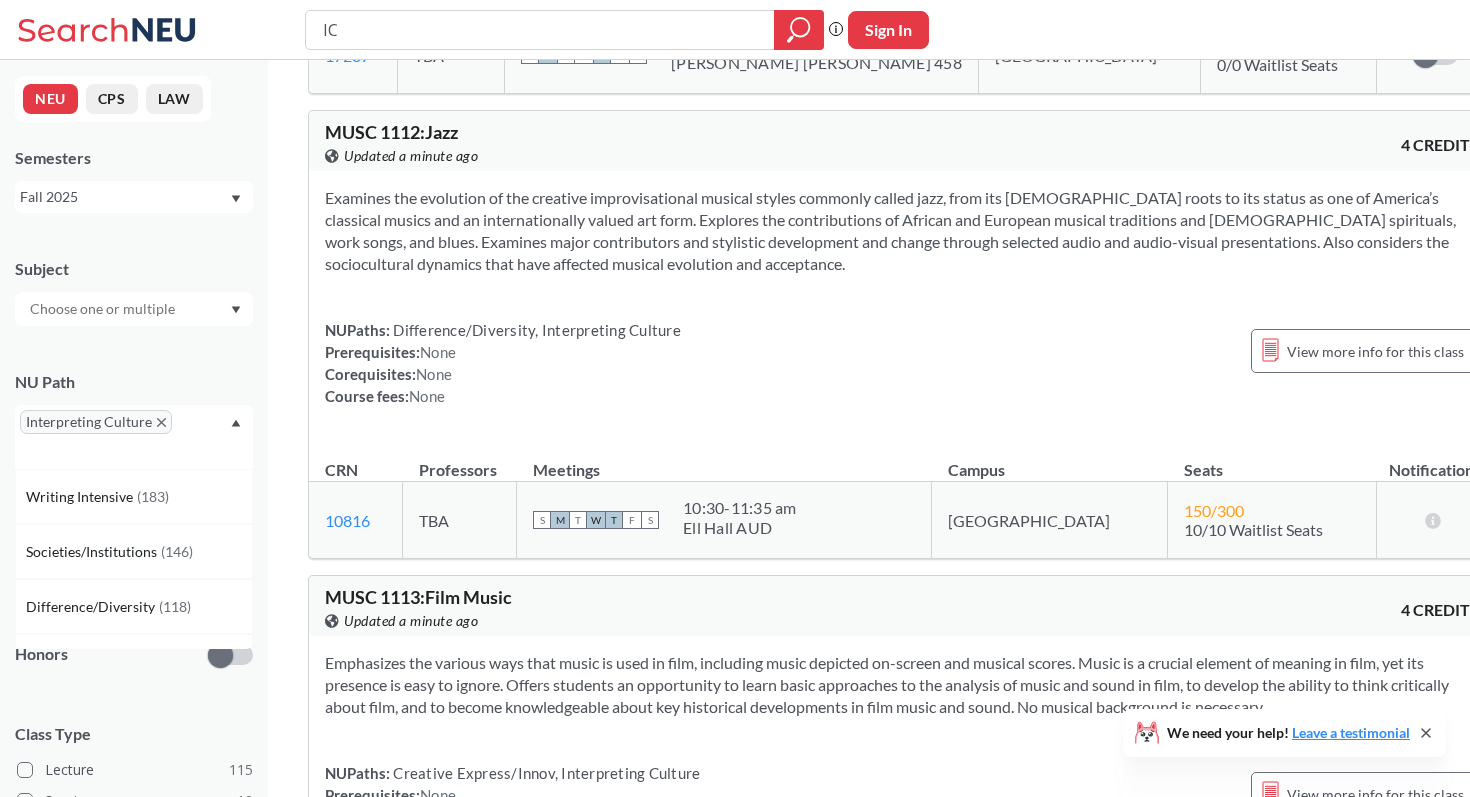 scroll, scrollTop: 5443, scrollLeft: 0, axis: vertical 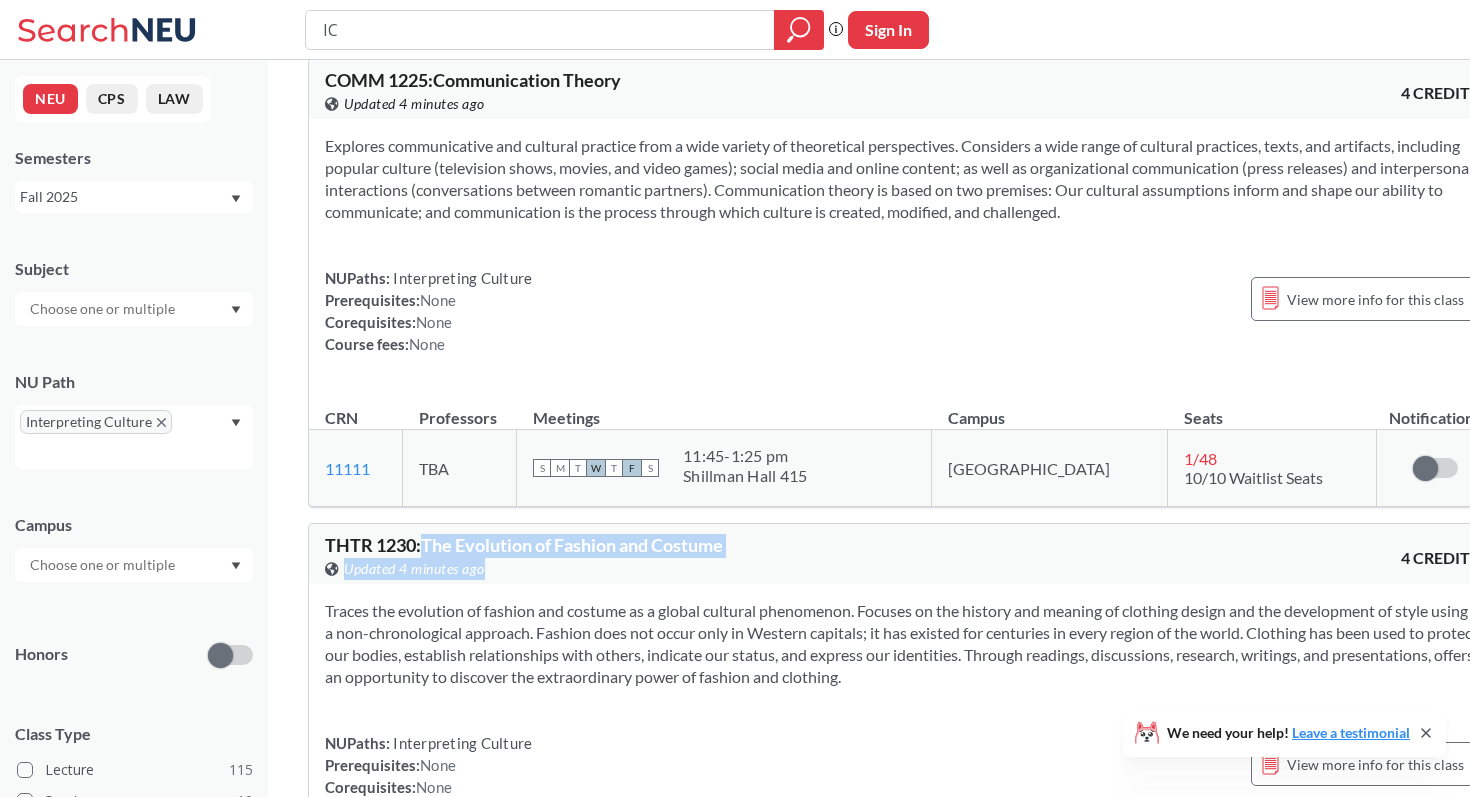 drag, startPoint x: 425, startPoint y: 312, endPoint x: 727, endPoint y: 338, distance: 303.11713 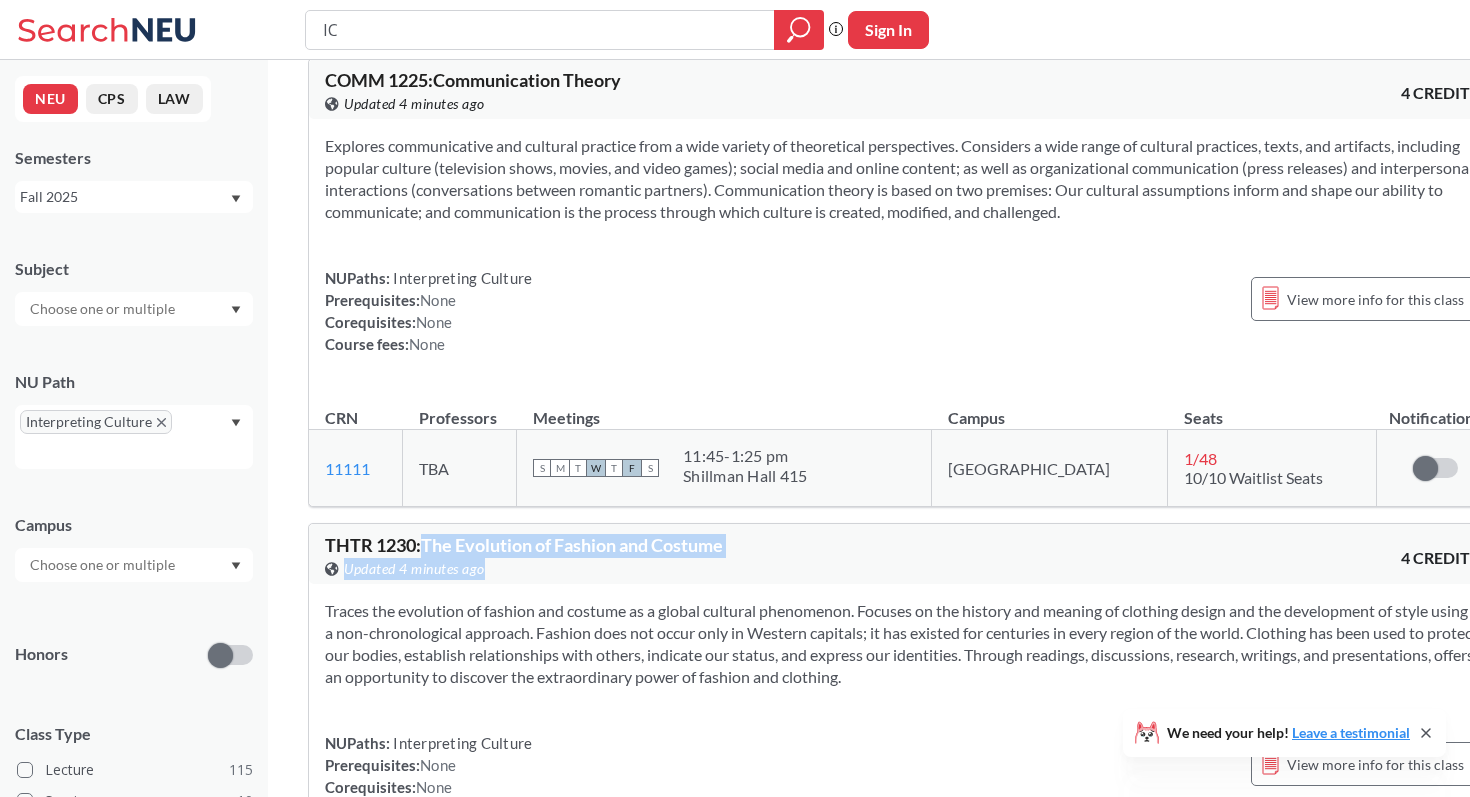 click on "THTR   1230 :  The Evolution of Fashion and Costume View this course on Banner. Updated 4 minutes ago" at bounding box center (613, 558) 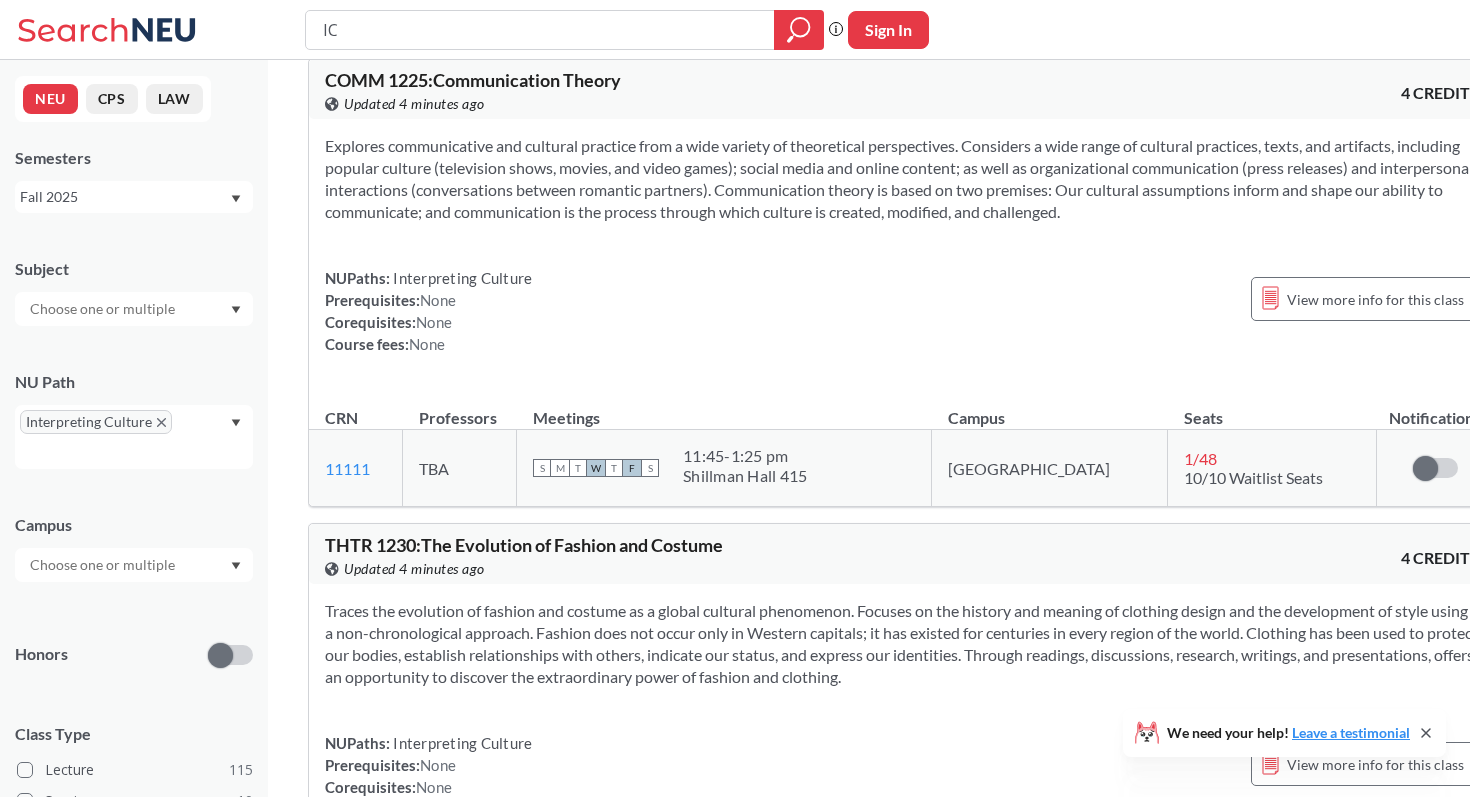 click on "Traces the evolution of fashion and costume as a global cultural phenomenon. Focuses on the history and meaning of clothing design and the development of style using a non-chronological approach. Fashion does not occur only in Western capitals; it has existed for centuries in every region of the world. Clothing has been used to protect our bodies, establish relationships with others, indicate our status, and express our identities. Through readings, discussions, research, writings, and presentations, offers an opportunity to discover the extraordinary power of fashion and clothing." at bounding box center (902, 644) 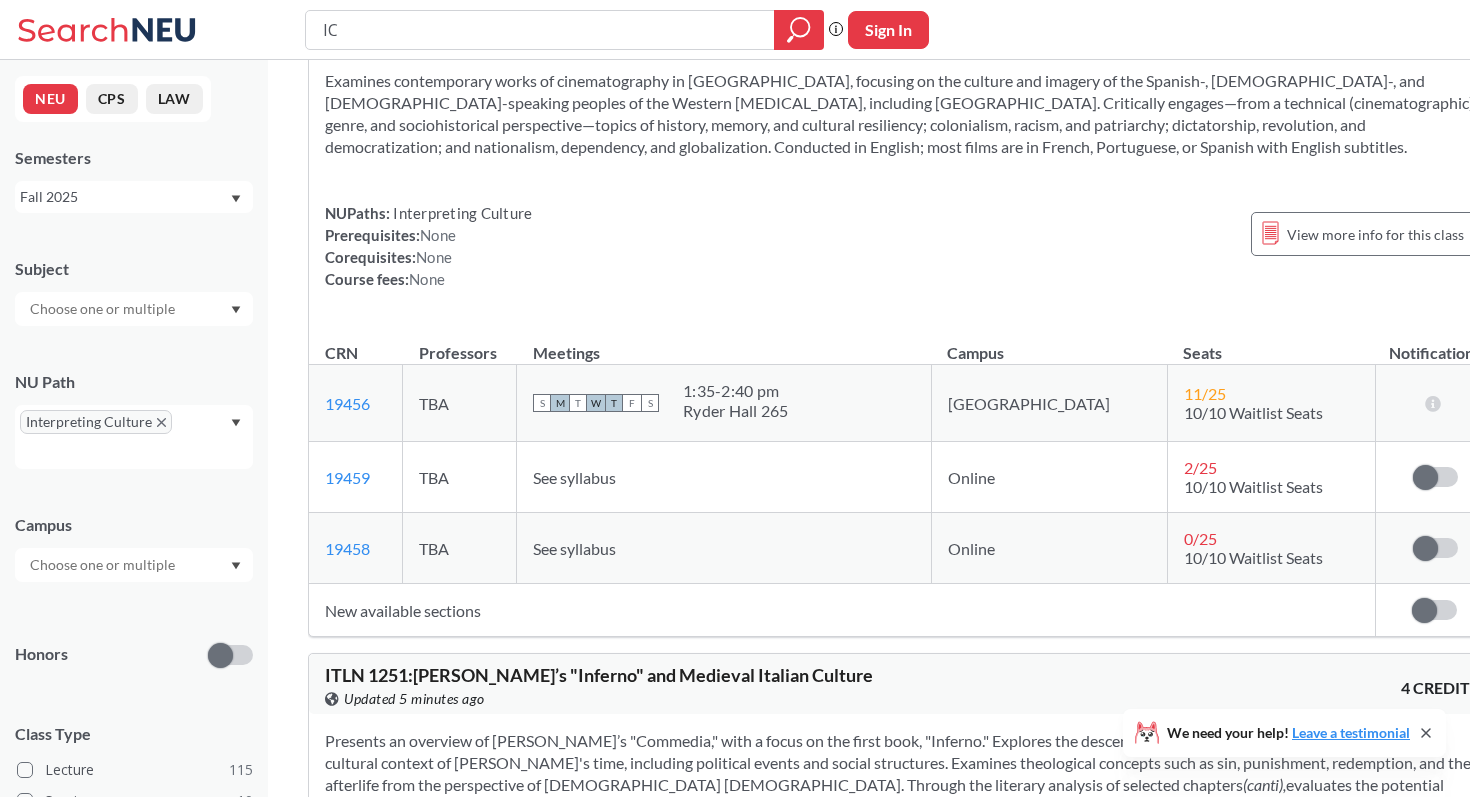 scroll, scrollTop: 20042, scrollLeft: 0, axis: vertical 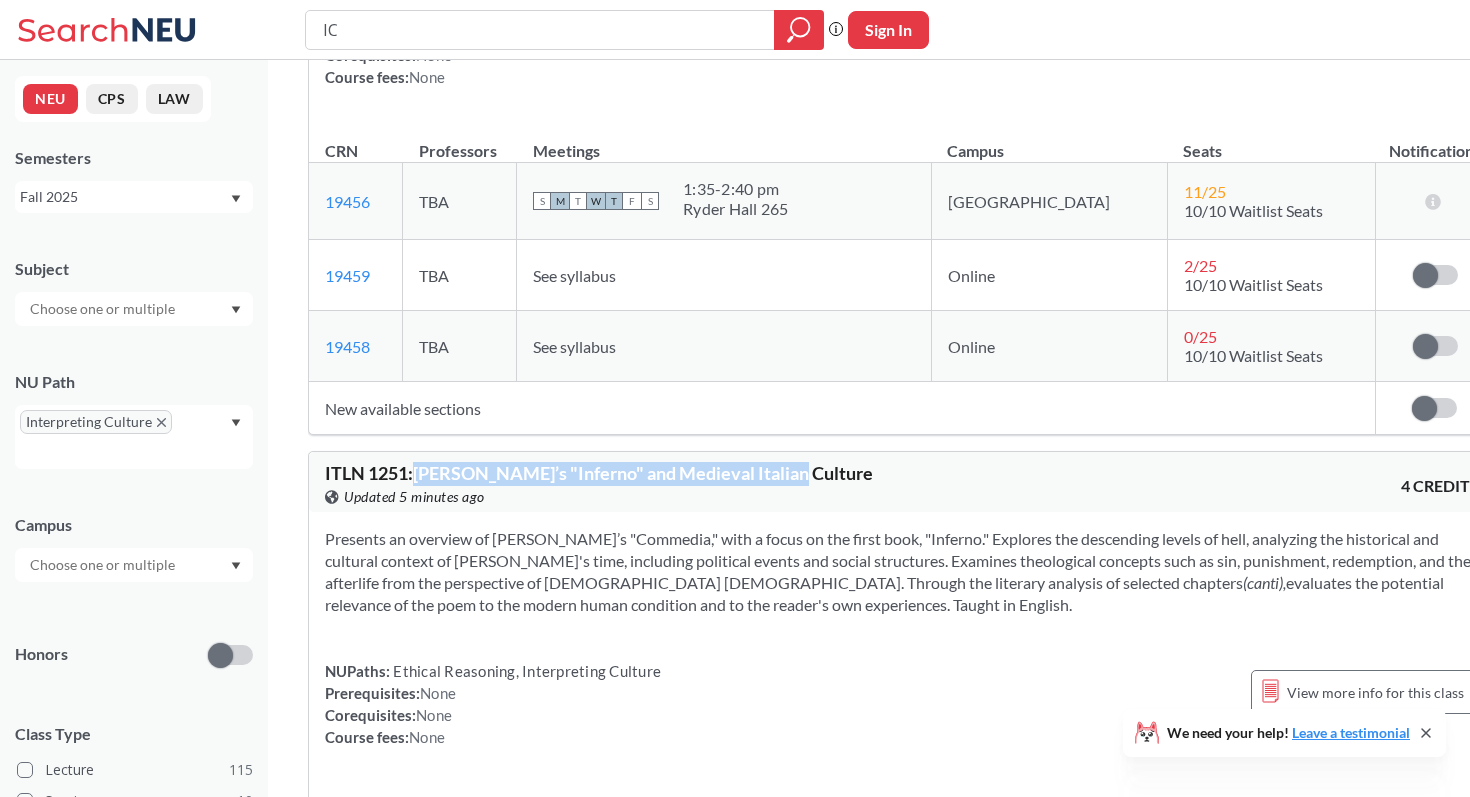 drag, startPoint x: 414, startPoint y: 273, endPoint x: 823, endPoint y: 279, distance: 409.044 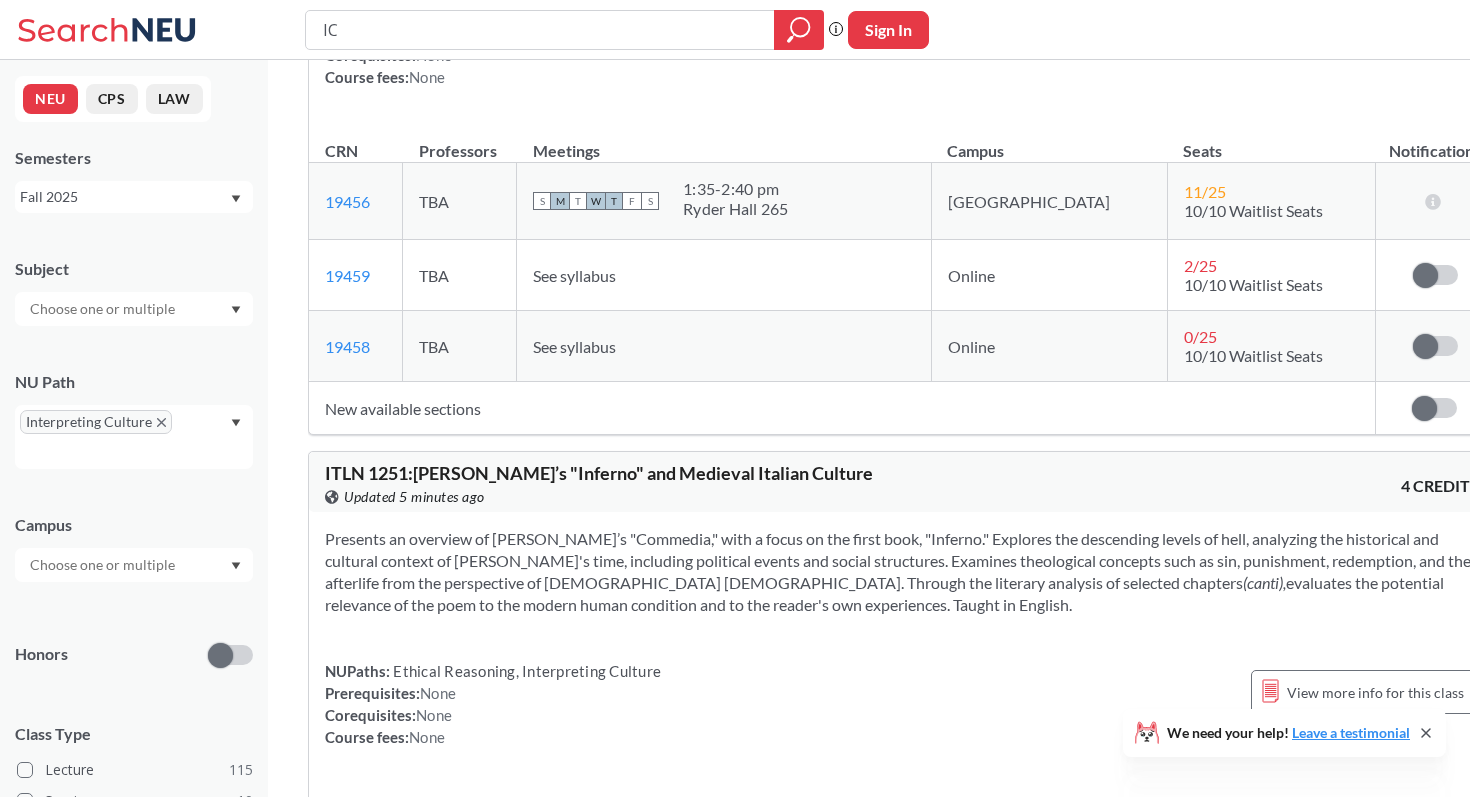 click on "Presents an overview of [PERSON_NAME]’s "Commedia," with a focus on the first book, "Inferno." Explores the descending levels of hell, analyzing the historical and cultural context of [PERSON_NAME]'s time, including political events and social structures. Examines theological concepts such as sin, punishment, redemption, and the afterlife from the perspective of [DEMOGRAPHIC_DATA] [DEMOGRAPHIC_DATA]. Through the literary analysis of selected chapters   ([PERSON_NAME]),   evaluates the potential relevance of the poem to the modern human condition and to the reader's own experiences. Taught in English." at bounding box center [902, 572] 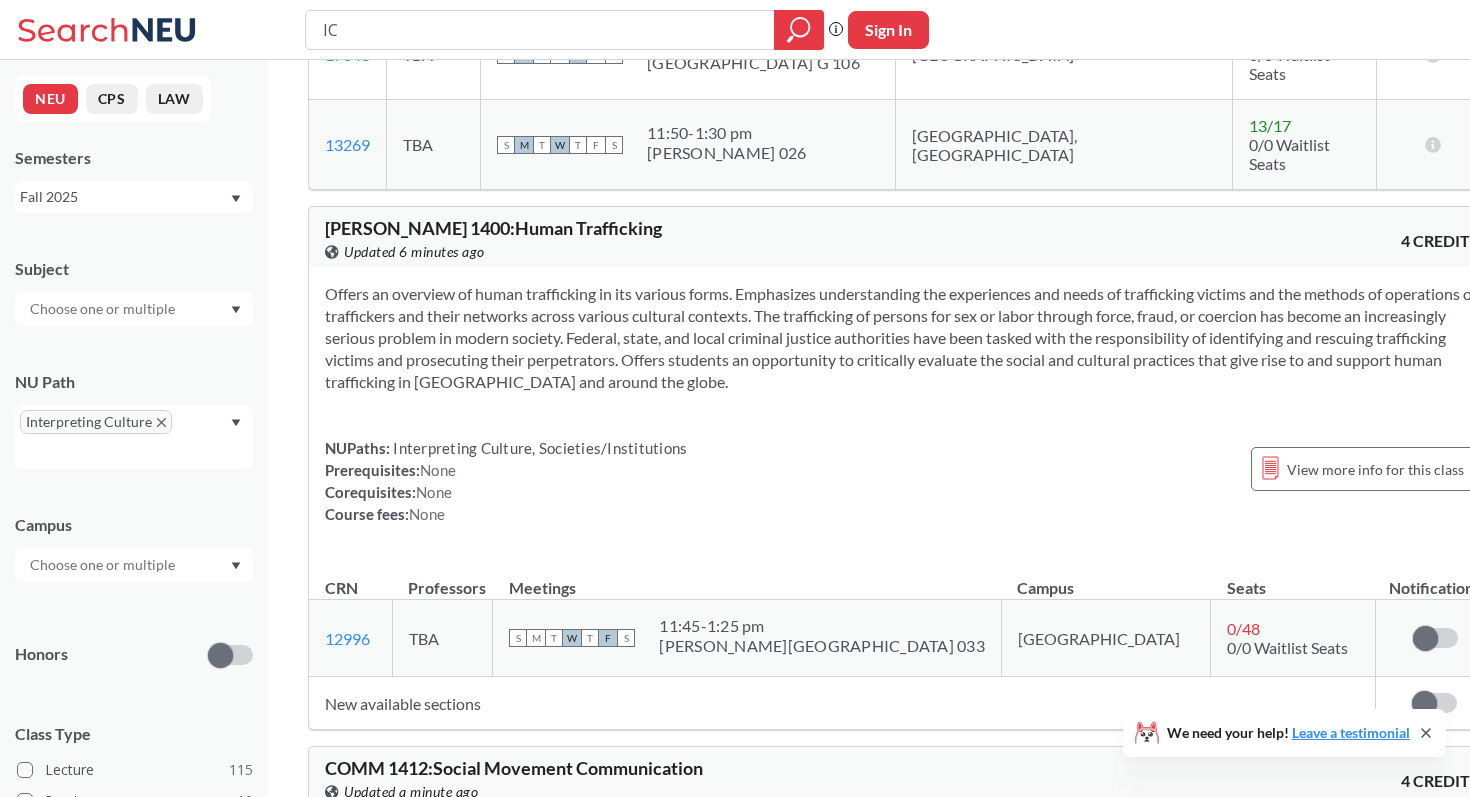 scroll, scrollTop: 25850, scrollLeft: 0, axis: vertical 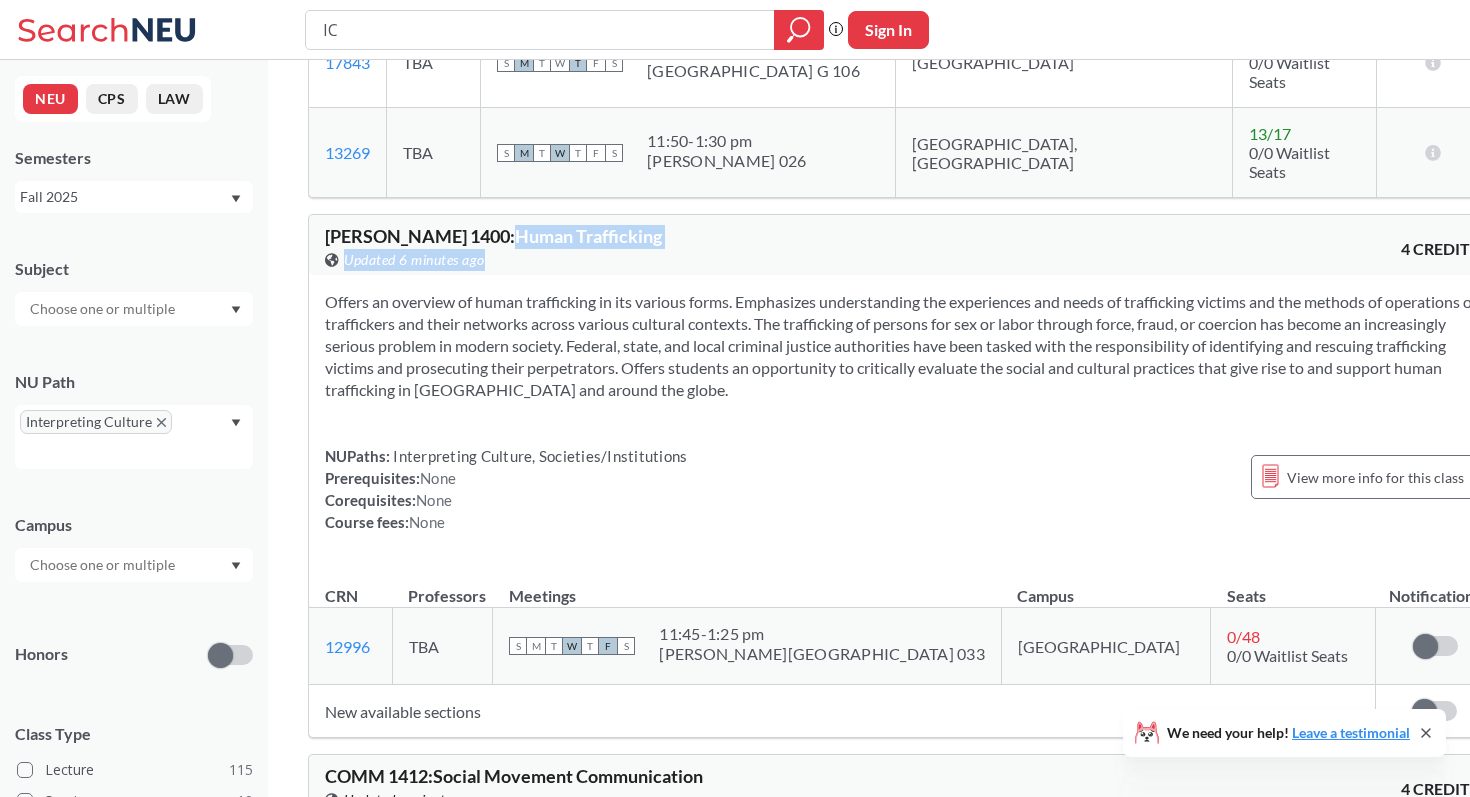 drag, startPoint x: 419, startPoint y: 81, endPoint x: 607, endPoint y: 85, distance: 188.04254 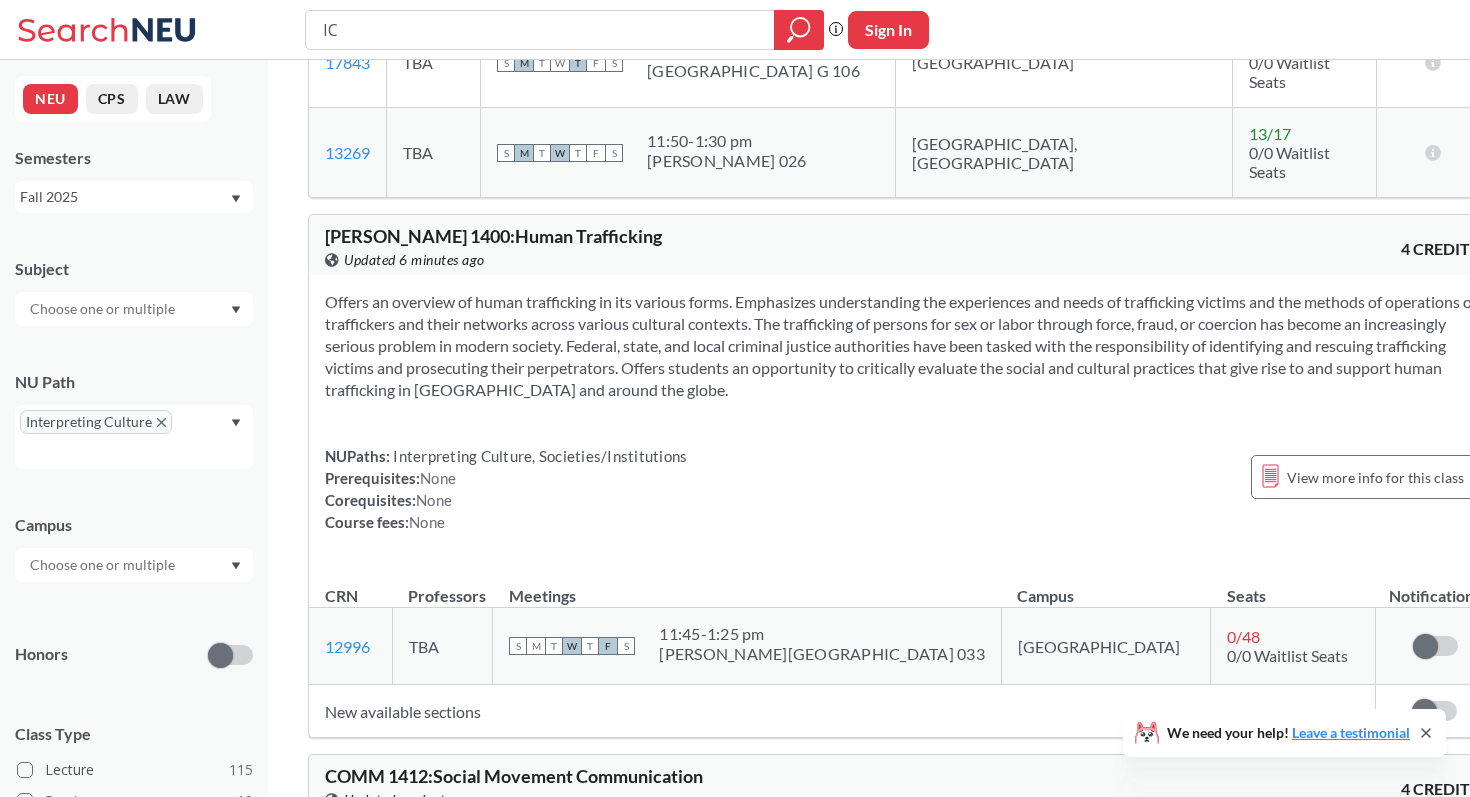 click on "Offers an overview of human trafficking in its various forms. Emphasizes understanding the experiences and needs of trafficking victims and the methods of operations of traffickers and their networks across various cultural contexts. The trafficking of persons for sex or labor through force, fraud, or coercion has become an increasingly serious problem in modern society. Federal, state, and local criminal justice authorities have been tasked with the responsibility of identifying and rescuing trafficking victims and prosecuting their perpetrators. Offers students an opportunity to critically evaluate the social and cultural practices that give rise to and support human trafficking in [GEOGRAPHIC_DATA] and around the globe." at bounding box center [902, 346] 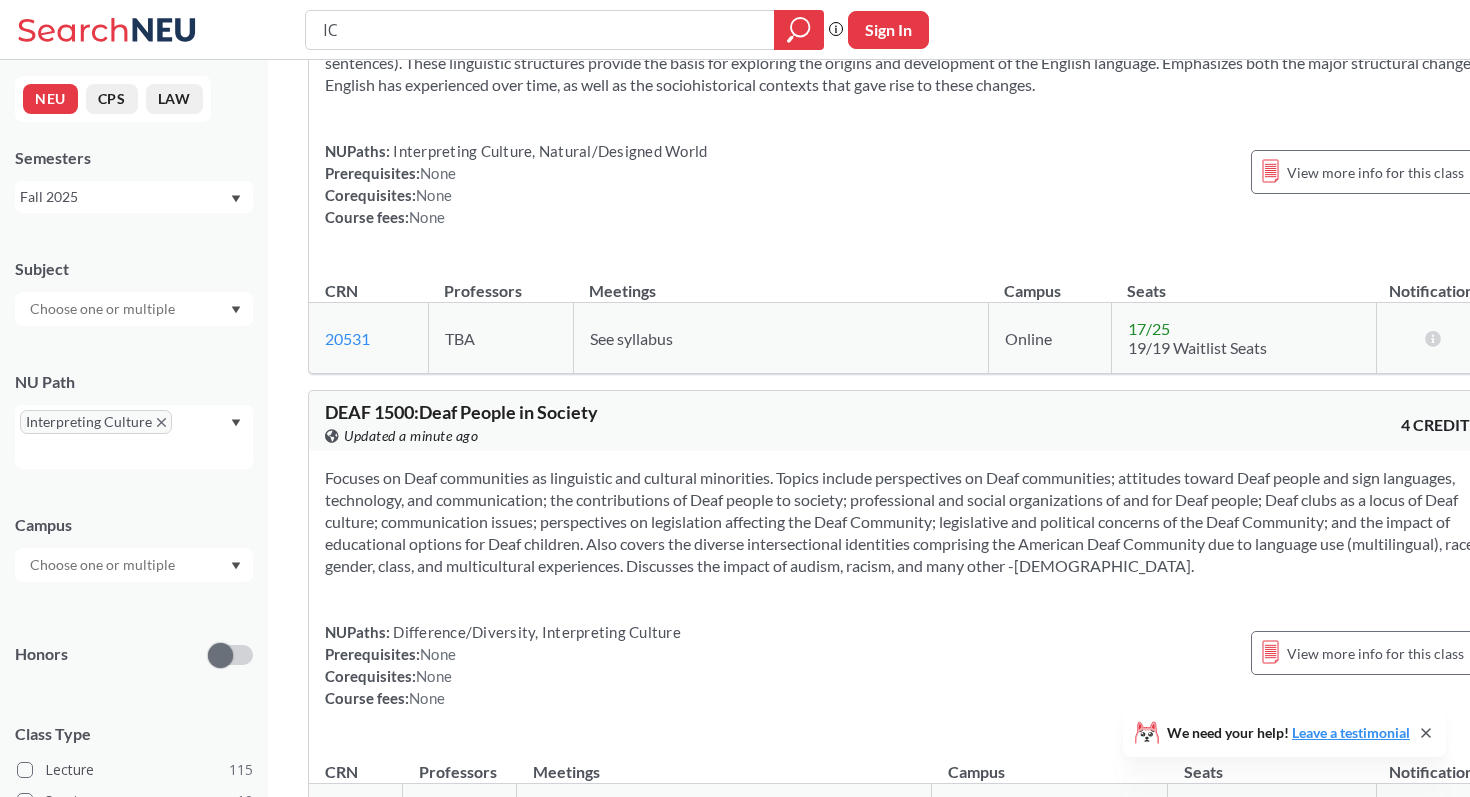 scroll, scrollTop: 27119, scrollLeft: 0, axis: vertical 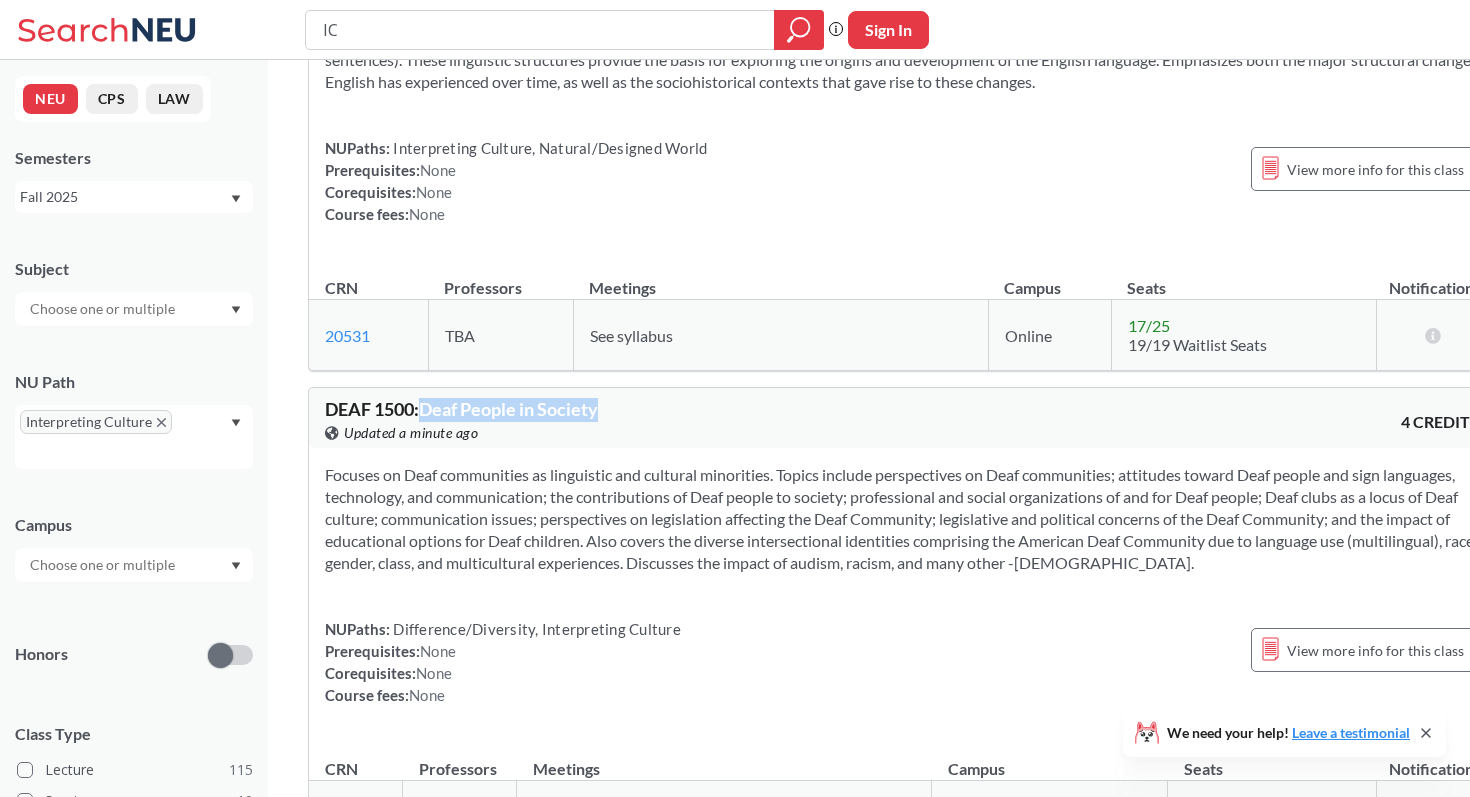 drag, startPoint x: 425, startPoint y: 246, endPoint x: 610, endPoint y: 245, distance: 185.0027 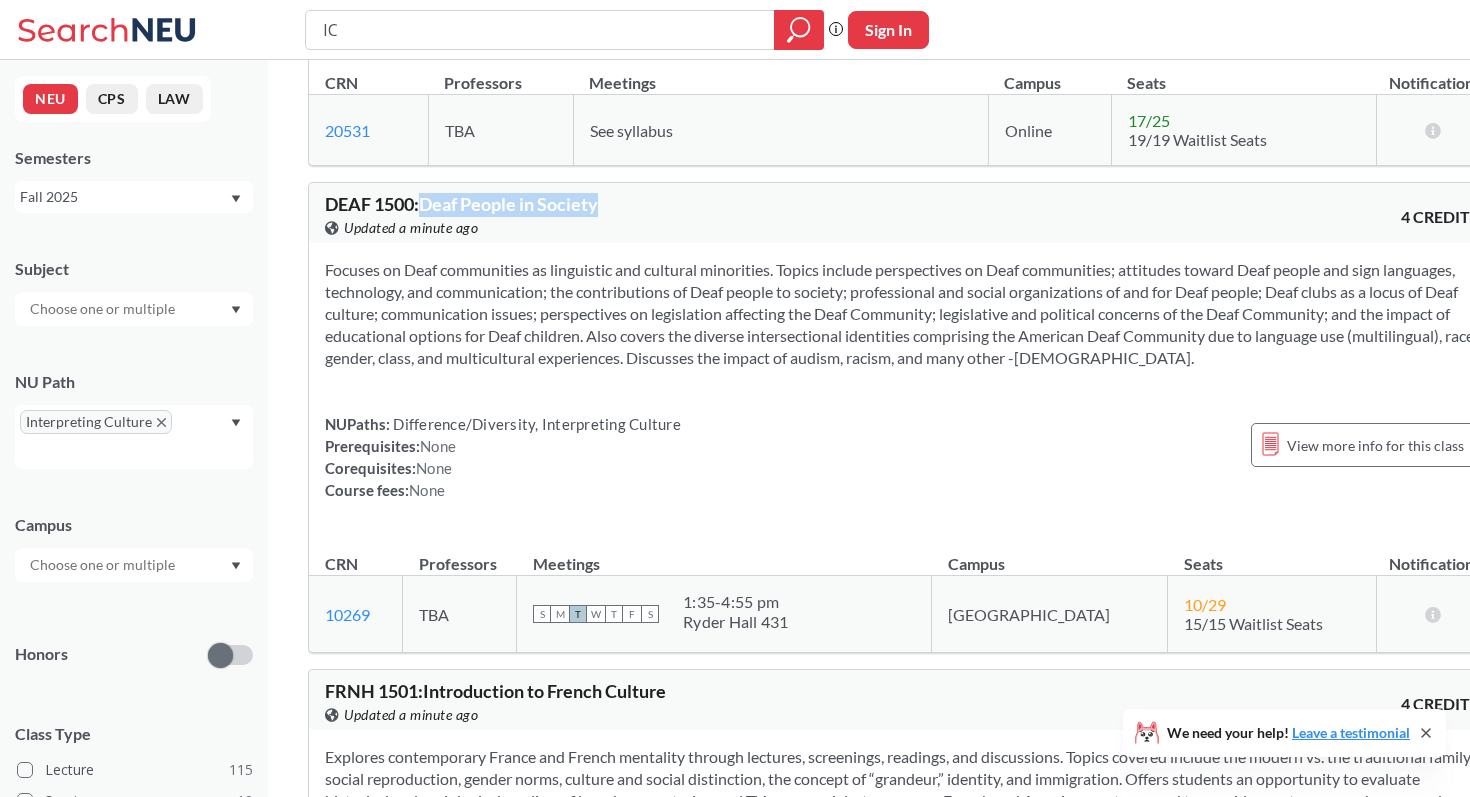 click on "NUPaths:   Difference/Diversity, Interpreting Culture Prerequisites:  None Corequisites:  None Course fees:  None" at bounding box center [503, 457] 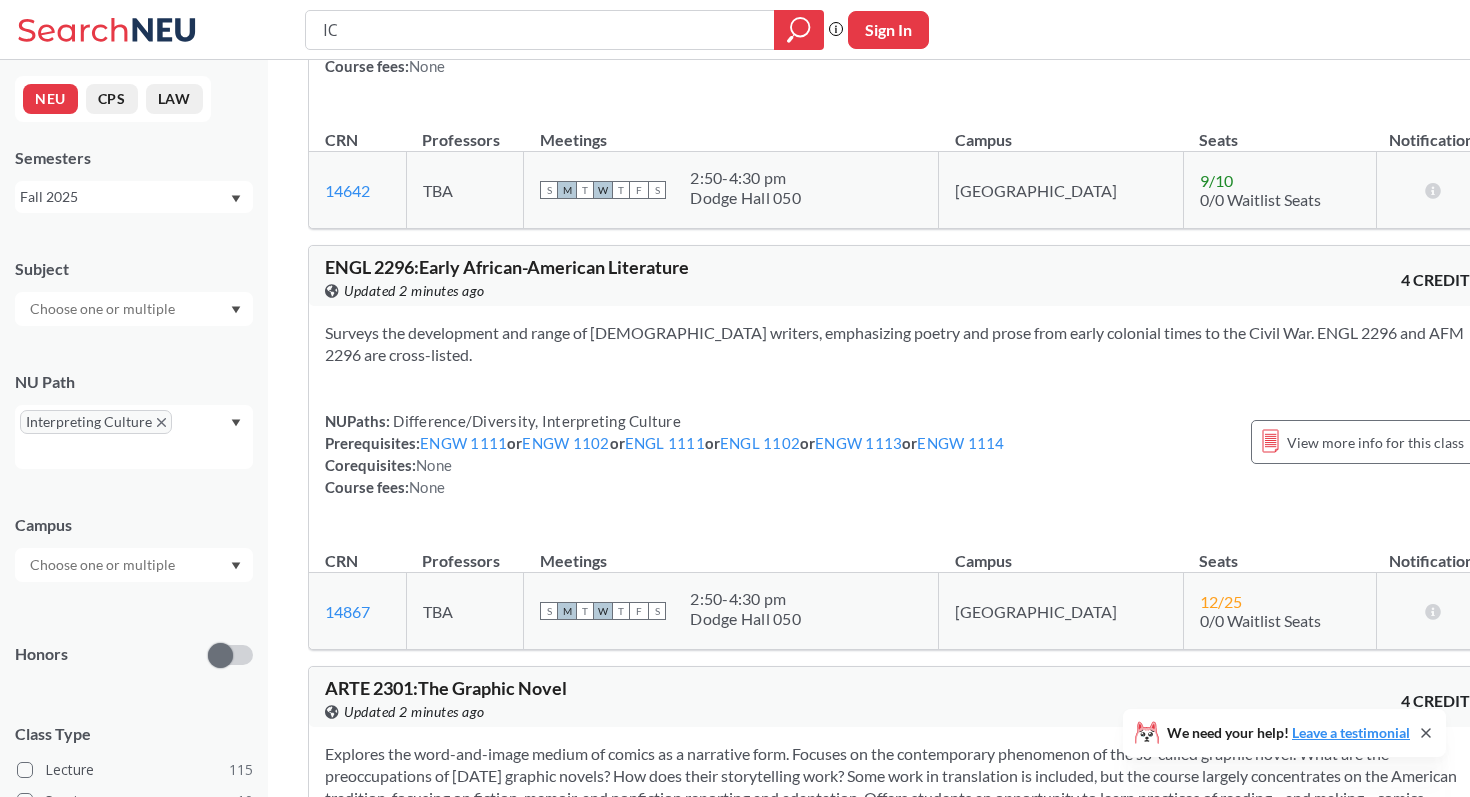 scroll, scrollTop: 36032, scrollLeft: 0, axis: vertical 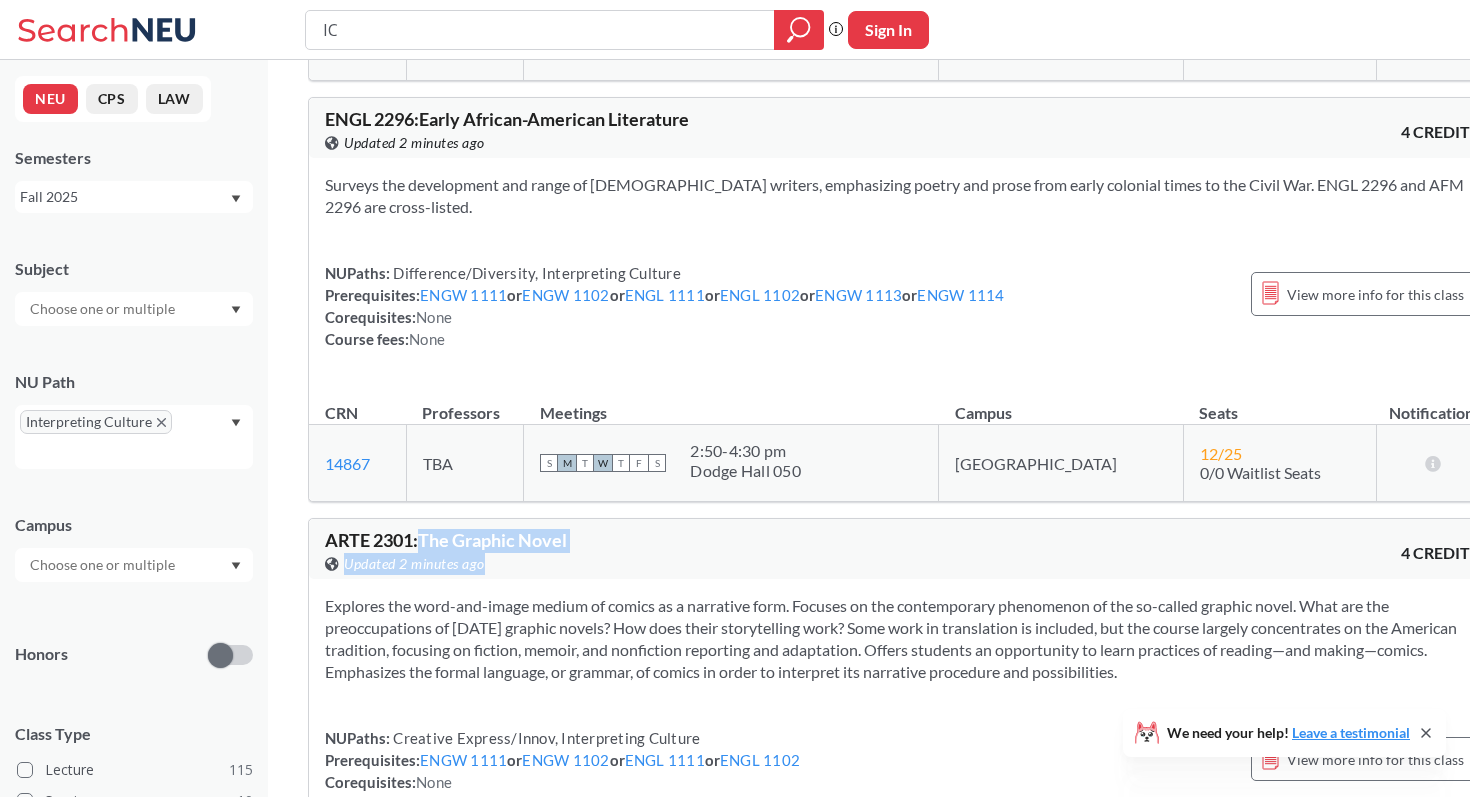 drag, startPoint x: 420, startPoint y: 394, endPoint x: 573, endPoint y: 408, distance: 153.63919 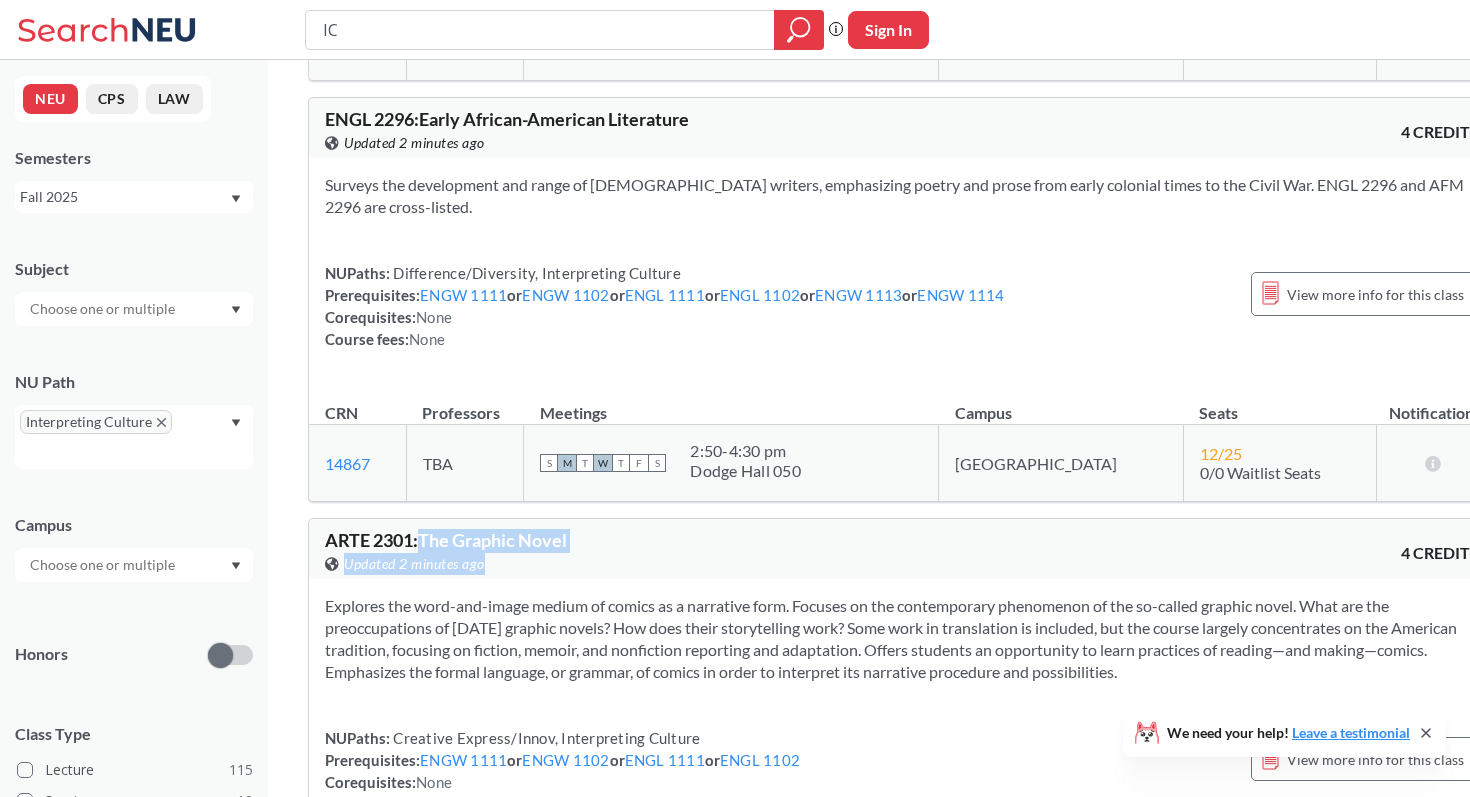 click on "ARTE   2301 :  The Graphic Novel View this course on Banner. Updated 2 minutes ago" at bounding box center [613, 553] 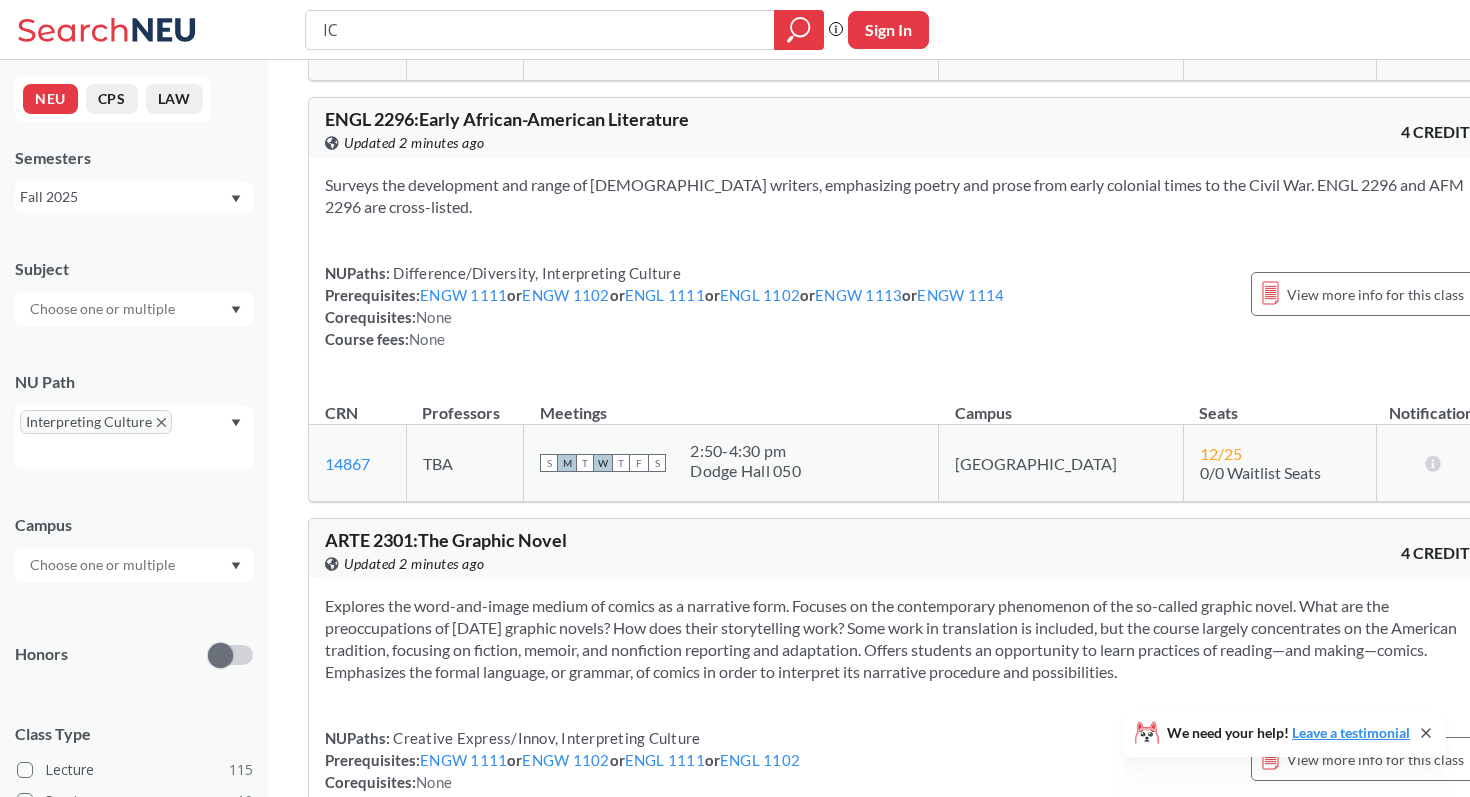 click on "Explores the word-and-image medium of comics as a narrative form. Focuses on the contemporary phenomenon of the so-called graphic novel. What are the preoccupations of [DATE] graphic novels? How does their storytelling work? Some work in translation is included, but the course largely concentrates on the American tradition, focusing on fiction, memoir, and nonfiction reporting and adaptation. Offers students an opportunity to learn practices of reading—and making—comics. Emphasizes the formal language, or grammar, of comics in order to interpret its narrative procedure and possibilities." at bounding box center (902, 639) 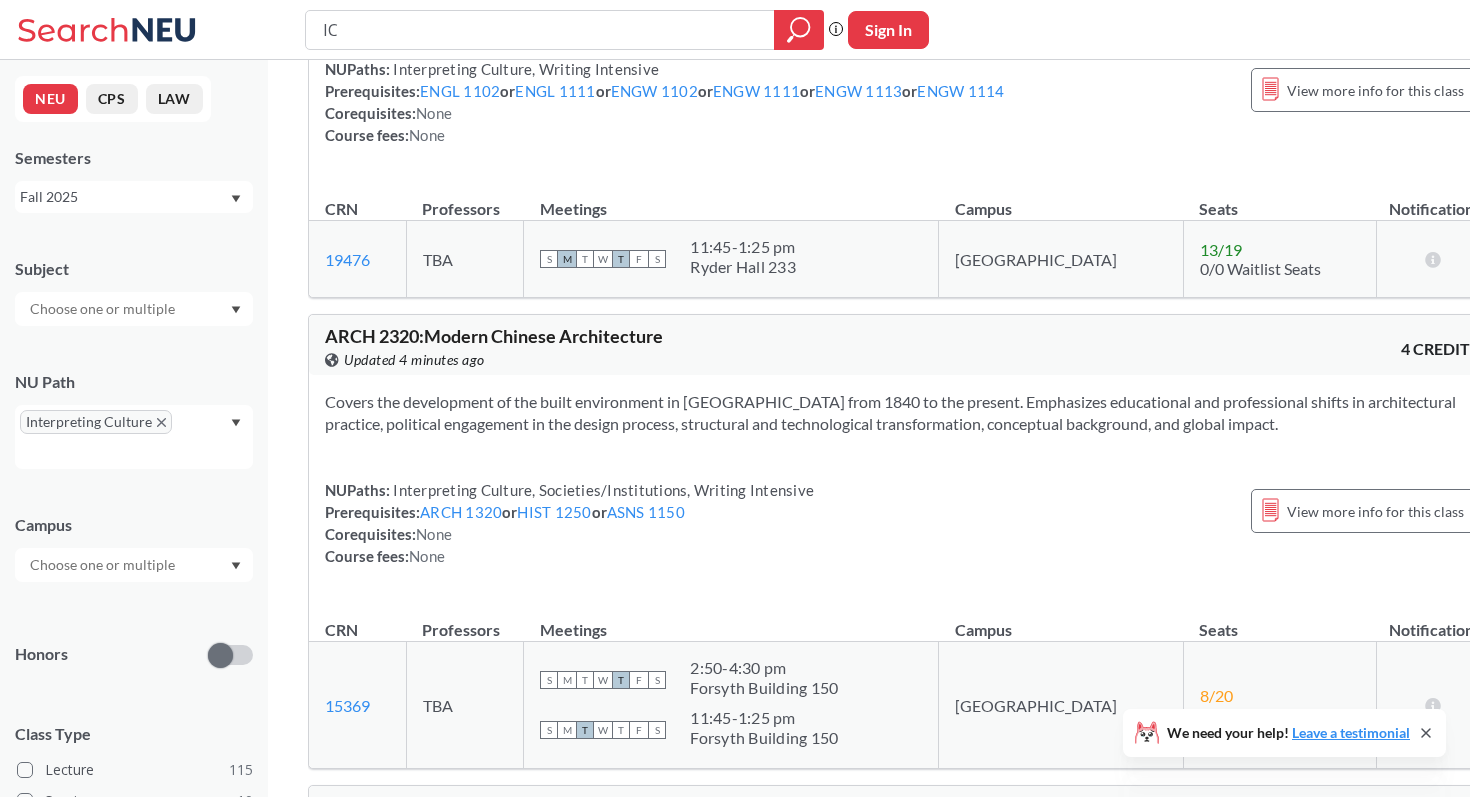 scroll, scrollTop: 39014, scrollLeft: 0, axis: vertical 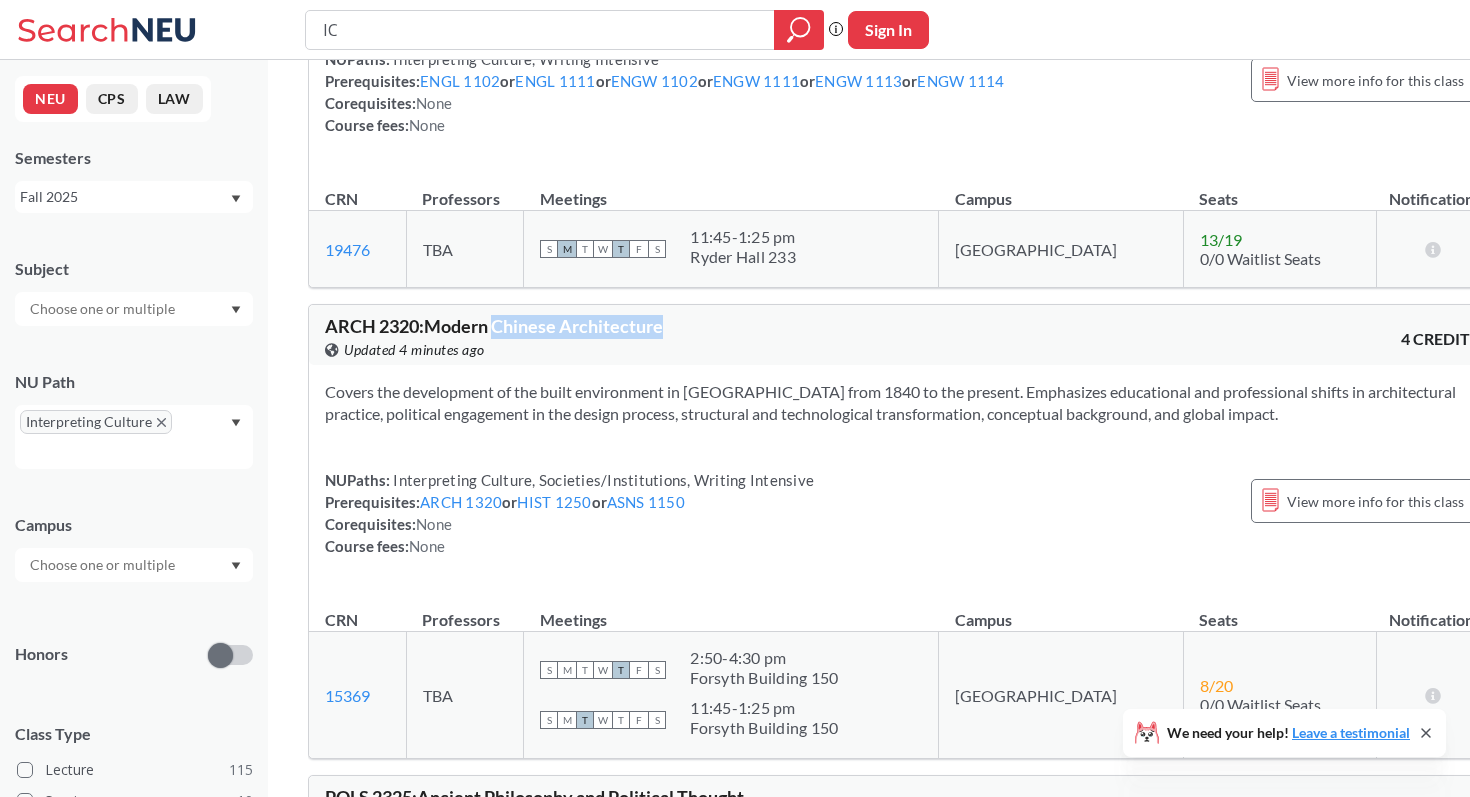 drag, startPoint x: 498, startPoint y: 182, endPoint x: 710, endPoint y: 185, distance: 212.02122 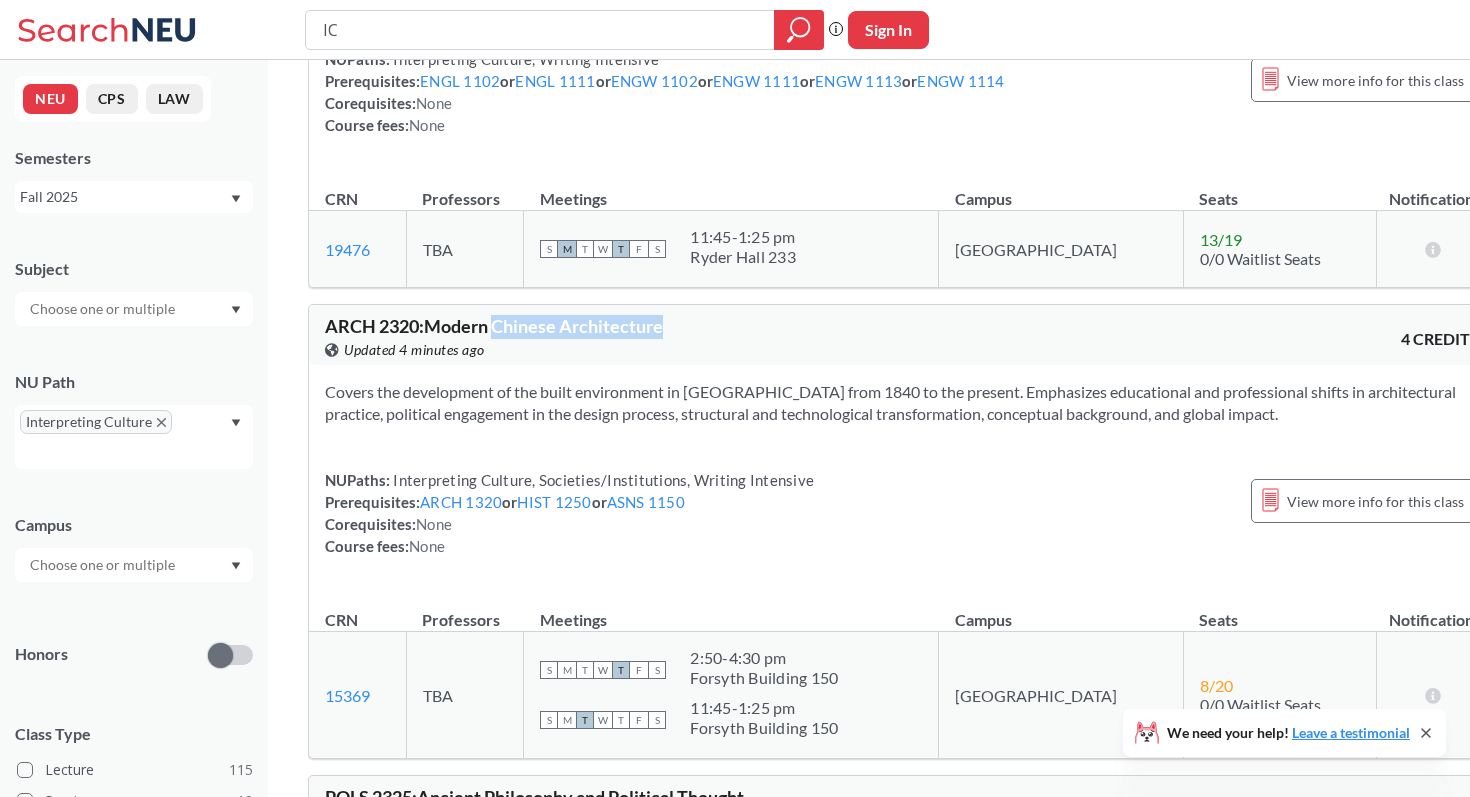 click on "ARCH   2320 :  Modern Chinese Architecture View this course on Banner. Updated 4 minutes ago" at bounding box center [613, 339] 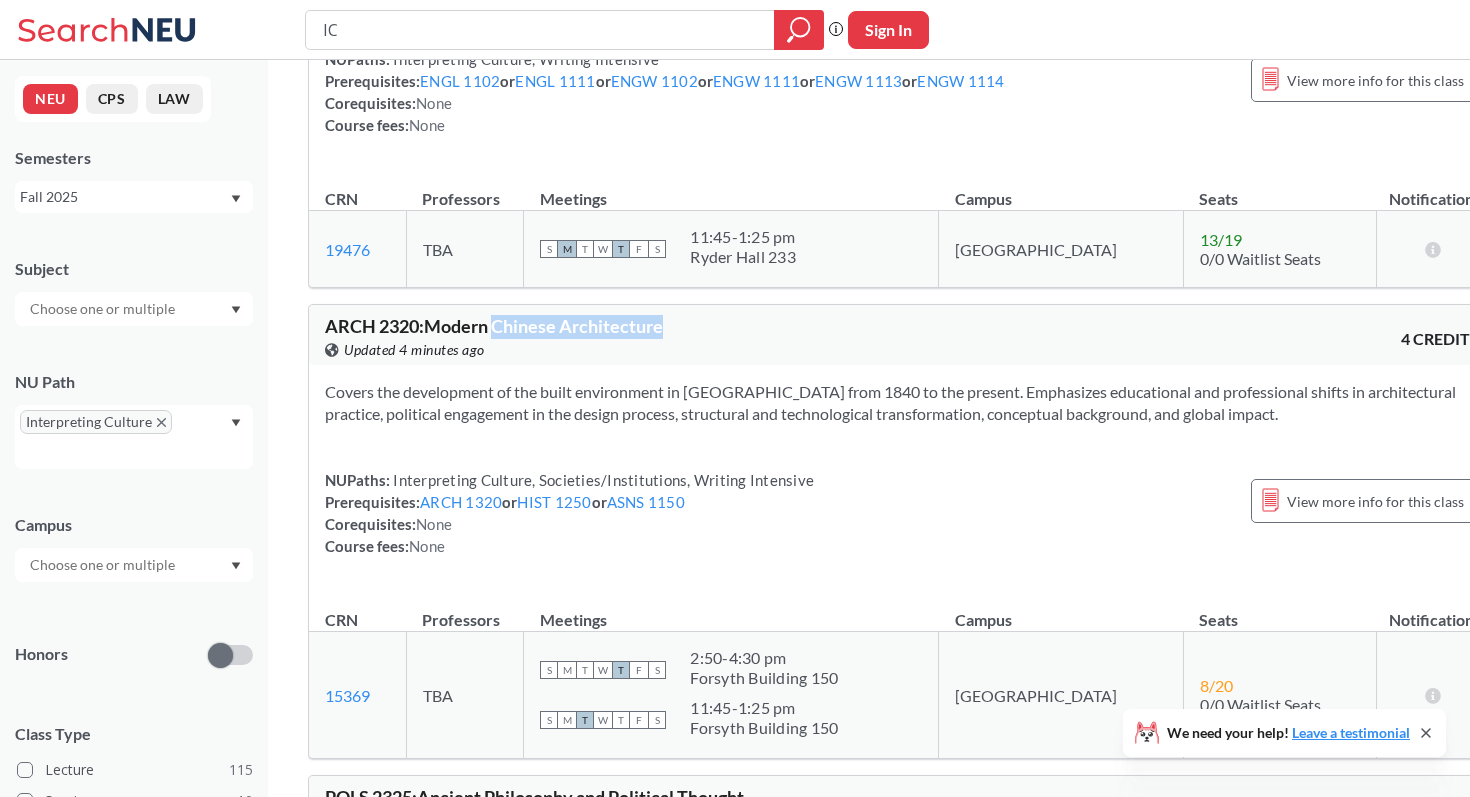copy on "Chinese Architecture" 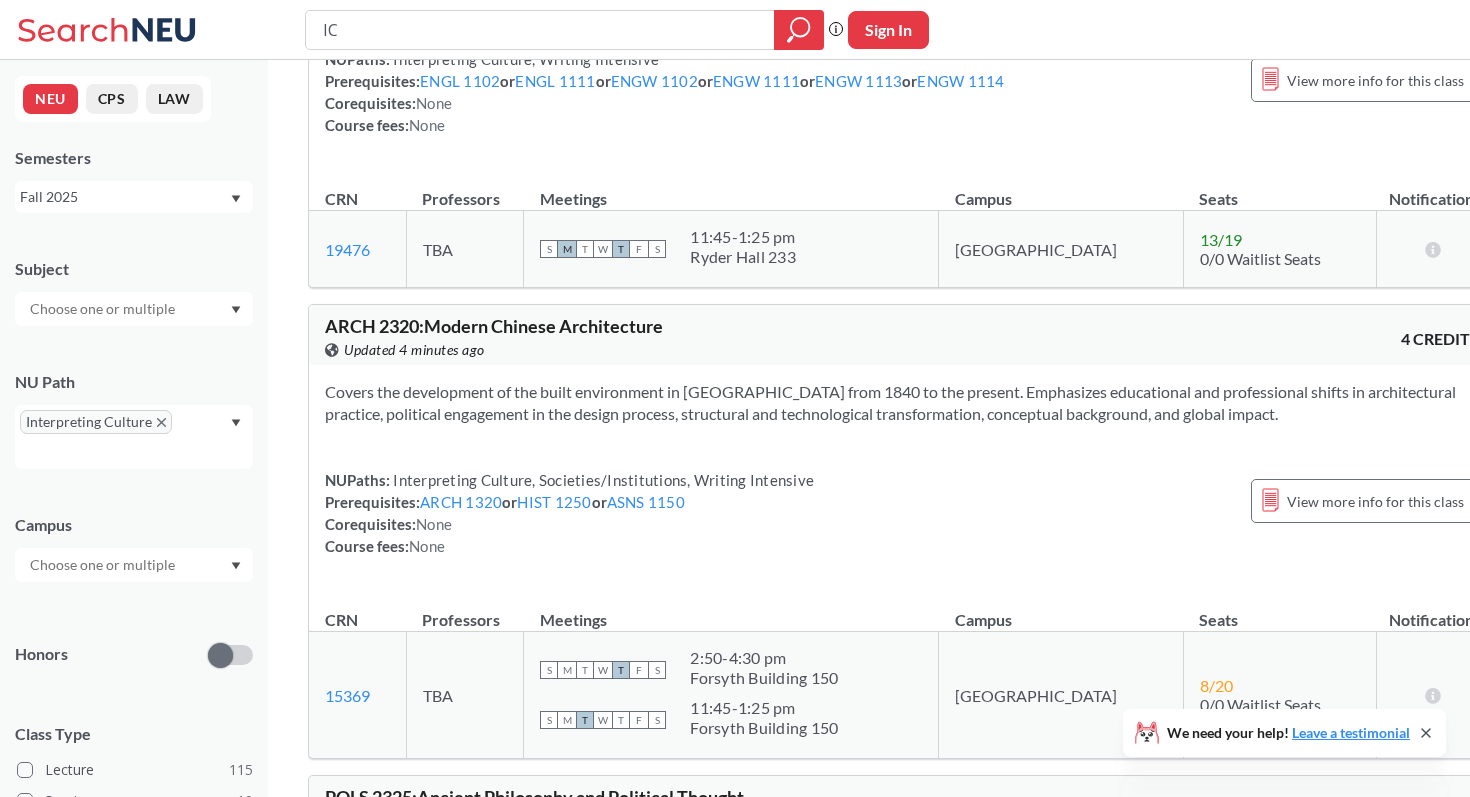 click on "IC Phrase search guarantees the exact search appears in the results. Ex. If you want the exact phrase "studio design" to appear in the search results, wrap it up in quotes. Sign In" at bounding box center (735, 30) 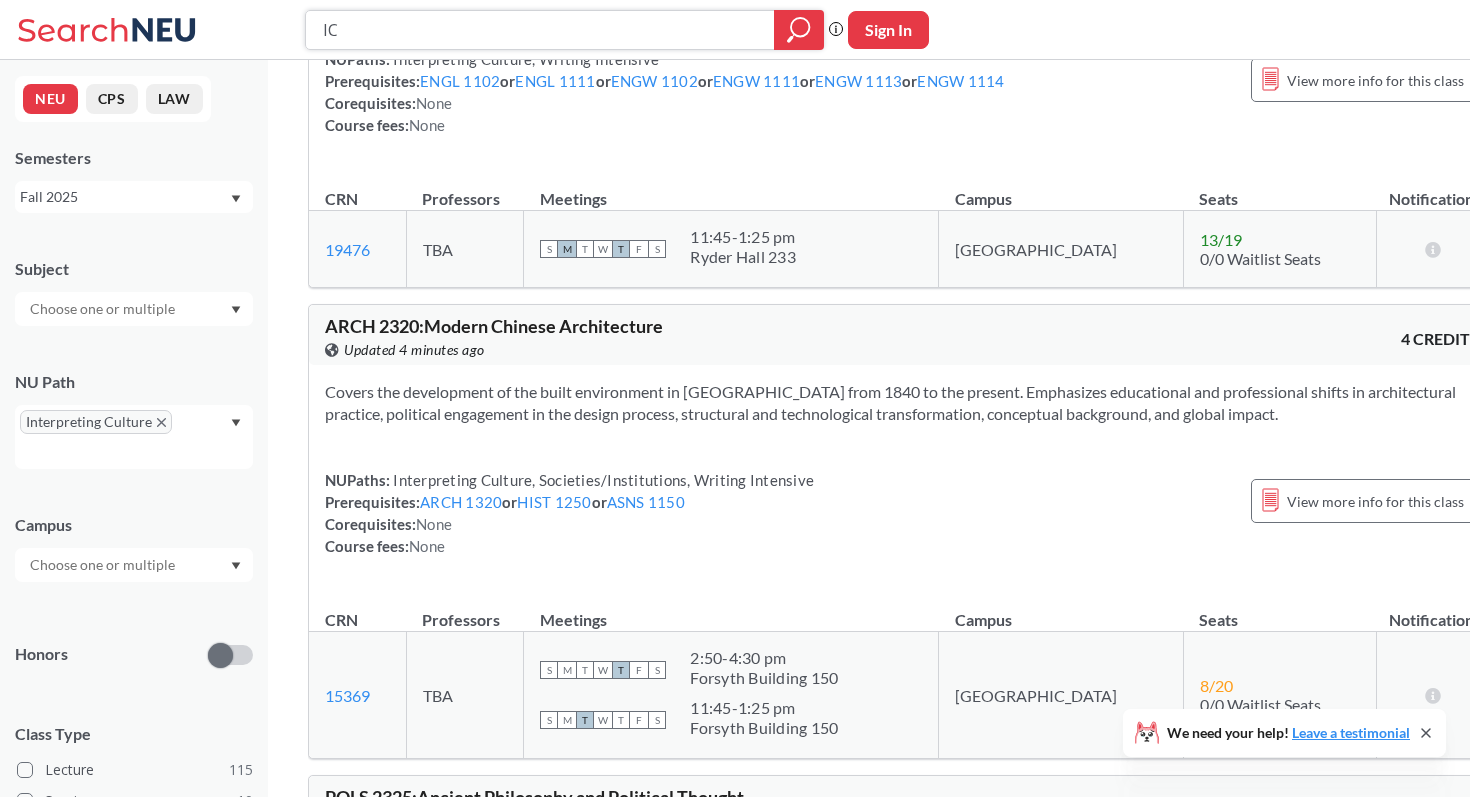 click on "IC" at bounding box center [540, 30] 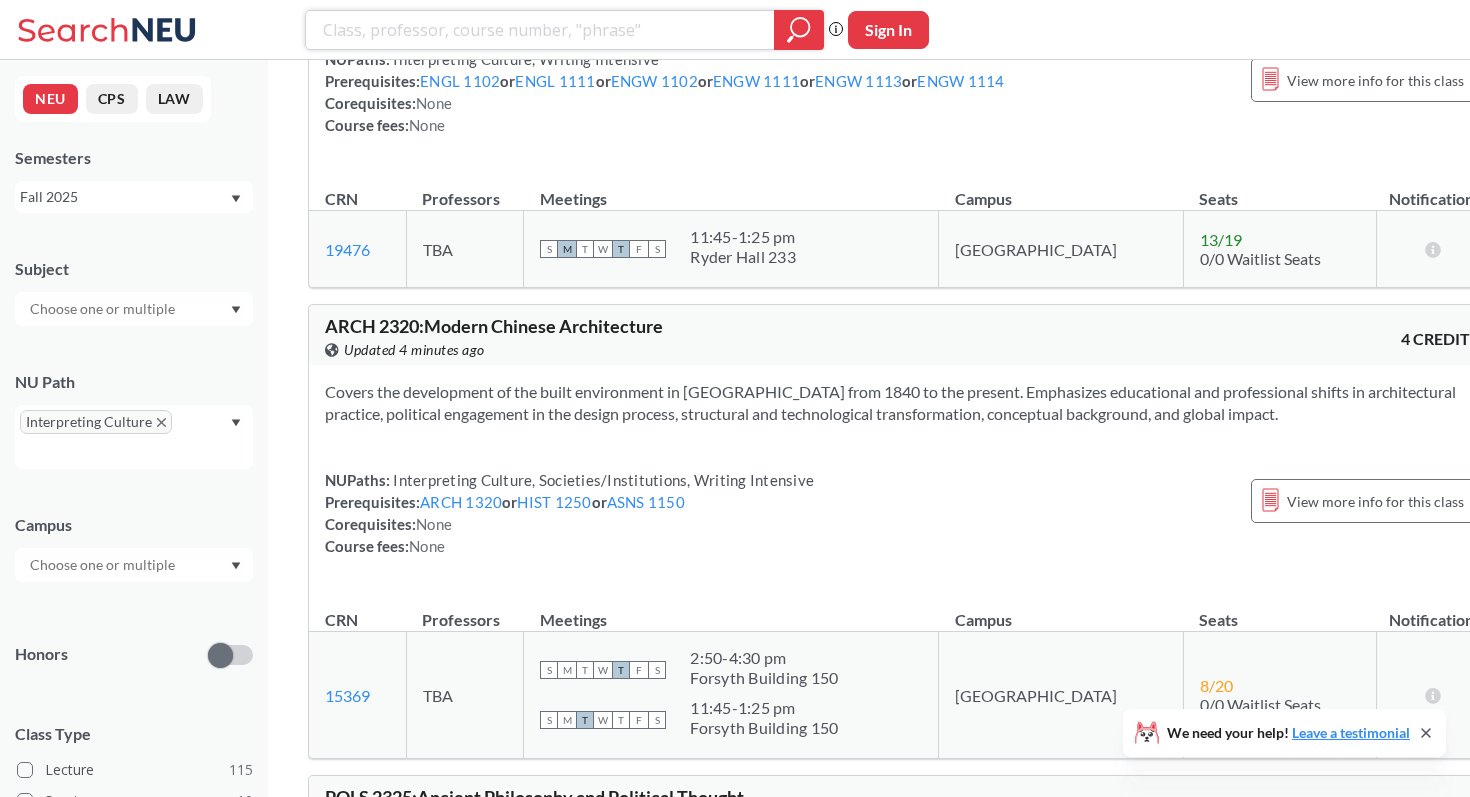 paste on "Chinese Architecture" 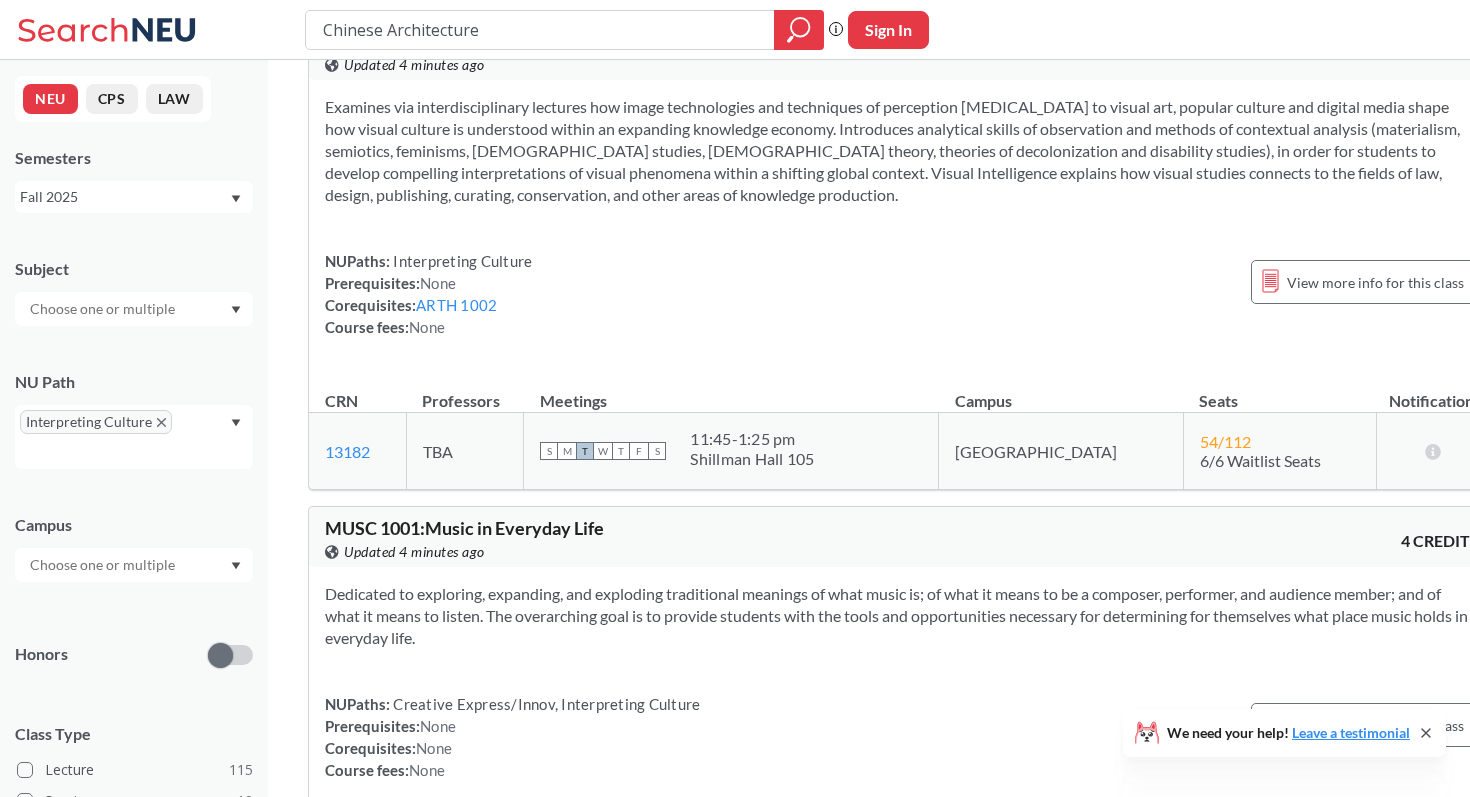 scroll, scrollTop: 1256, scrollLeft: 0, axis: vertical 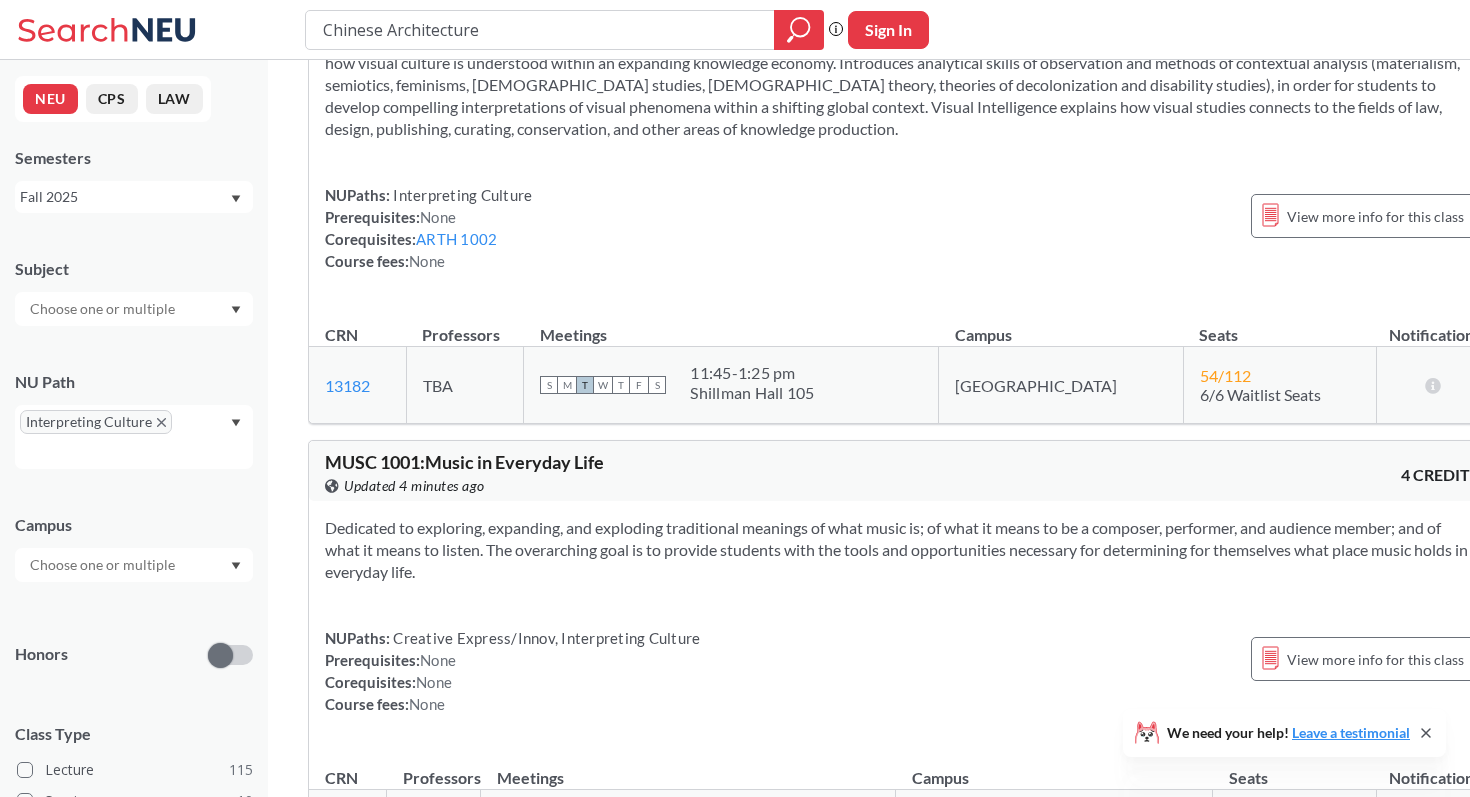 type on "IC" 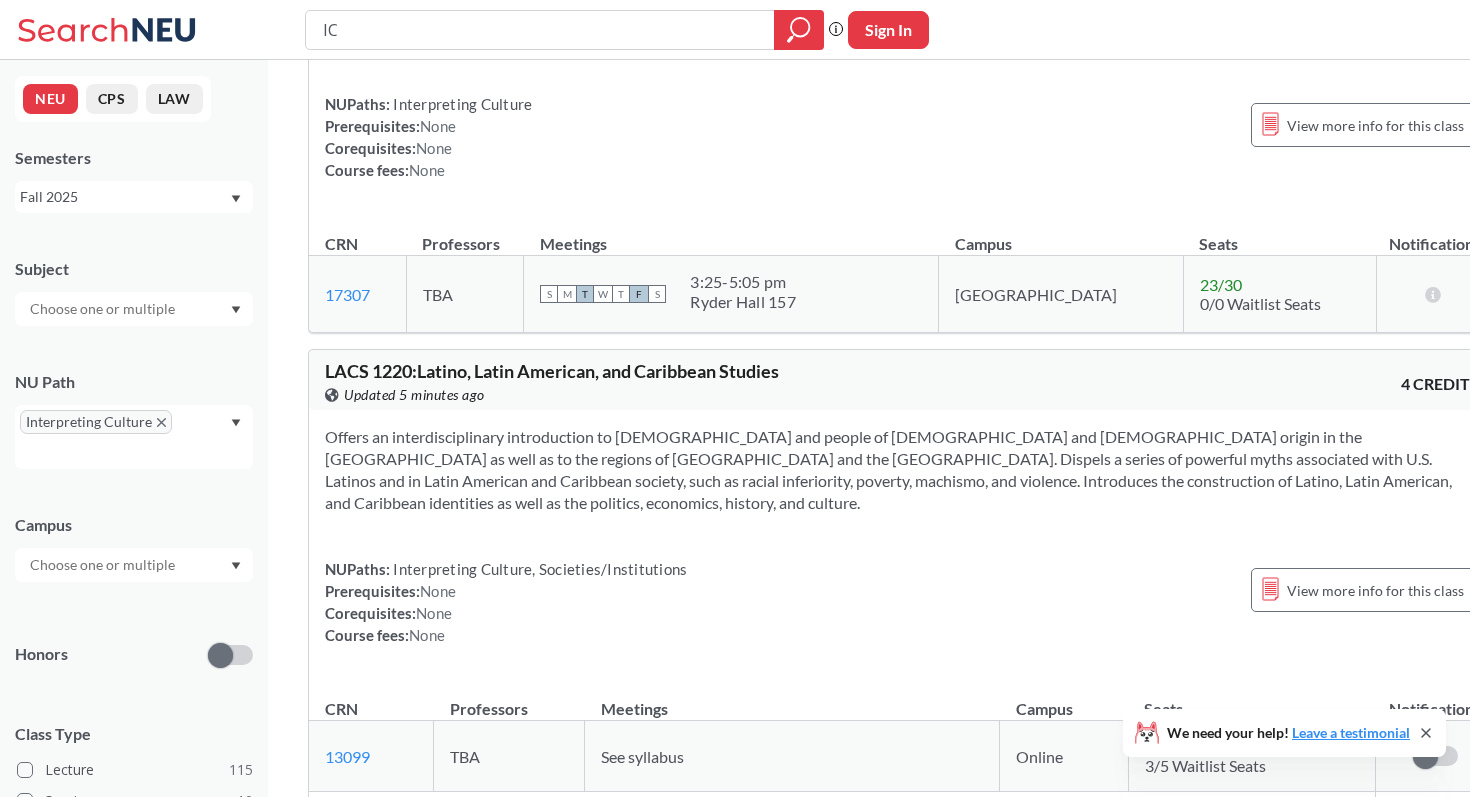 scroll, scrollTop: 14895, scrollLeft: 0, axis: vertical 